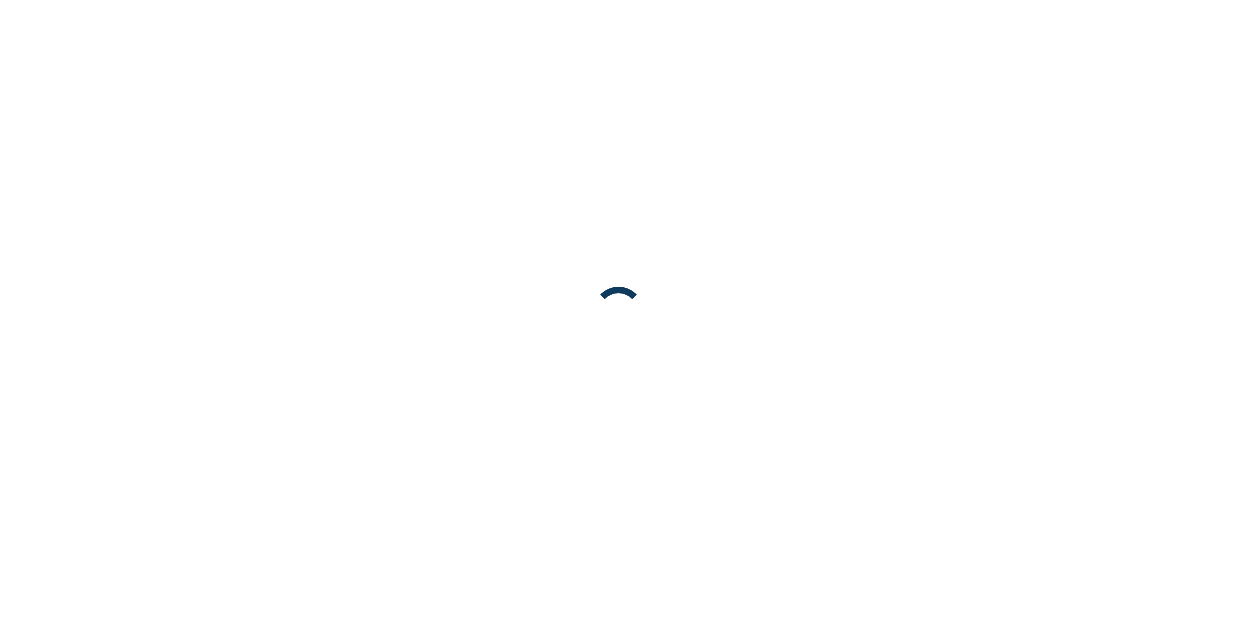 scroll, scrollTop: 0, scrollLeft: 0, axis: both 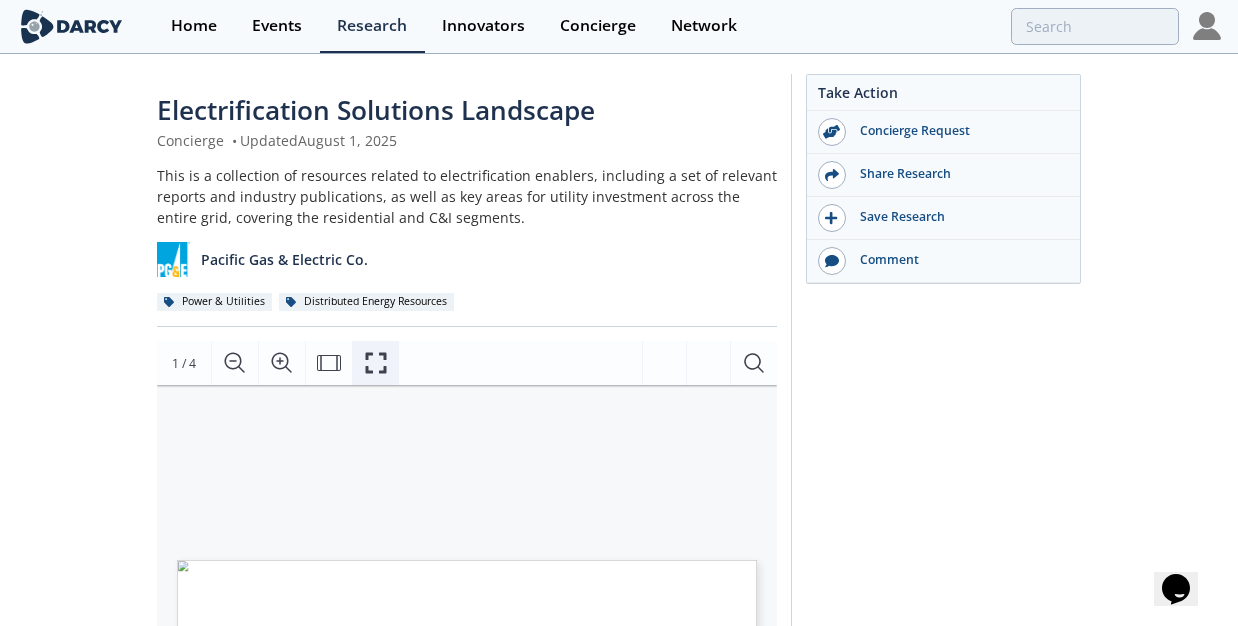 drag, startPoint x: 376, startPoint y: 360, endPoint x: 394, endPoint y: 482, distance: 123.32072 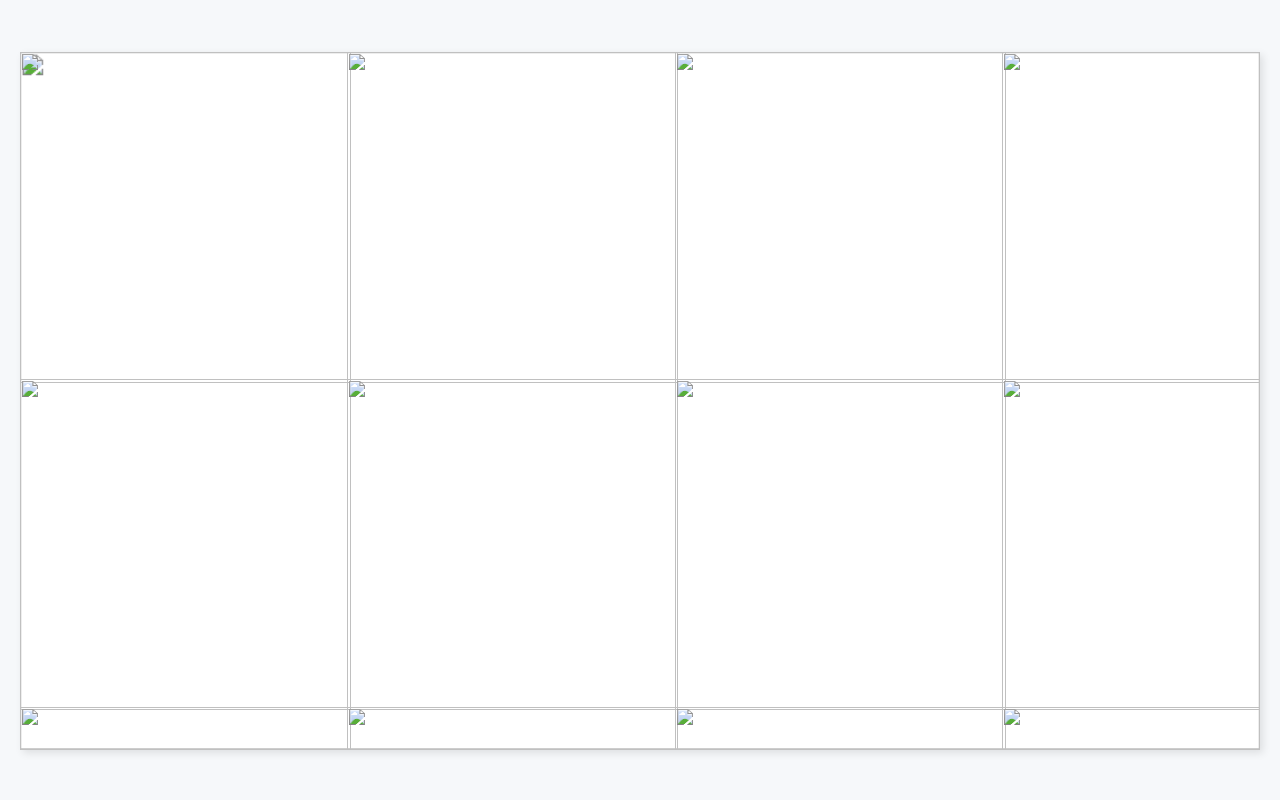 click on "Landscape" at bounding box center [1002, 401] 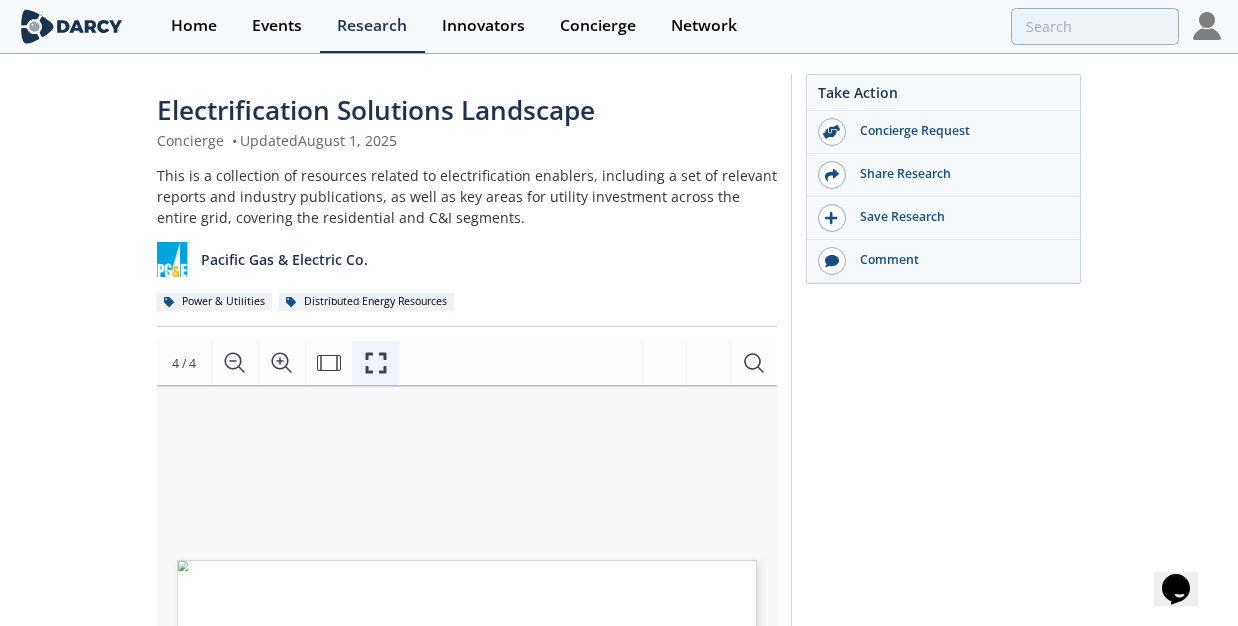 click at bounding box center [375, 363] 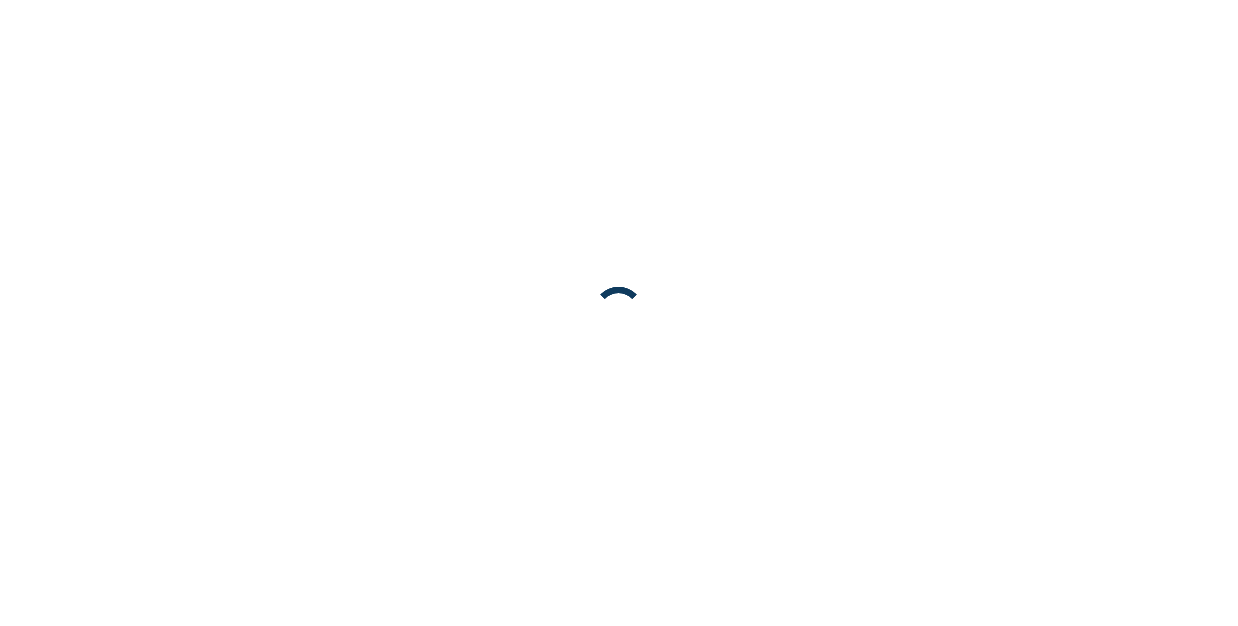 scroll, scrollTop: 0, scrollLeft: 0, axis: both 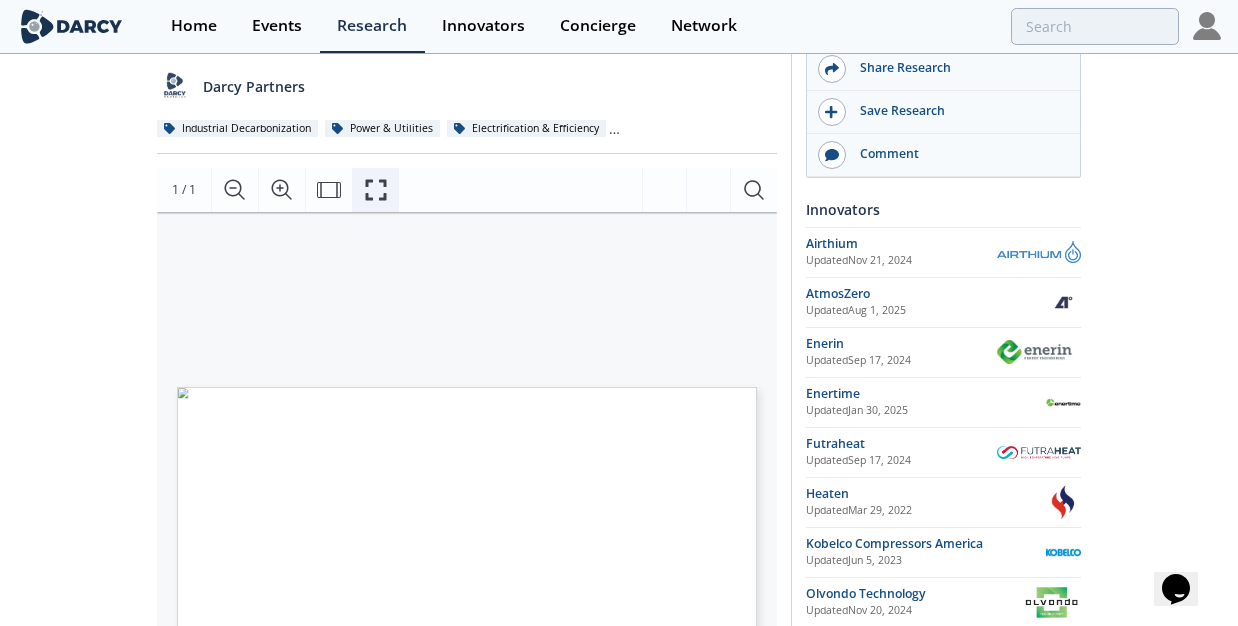 drag, startPoint x: 380, startPoint y: 177, endPoint x: 400, endPoint y: 296, distance: 120.66897 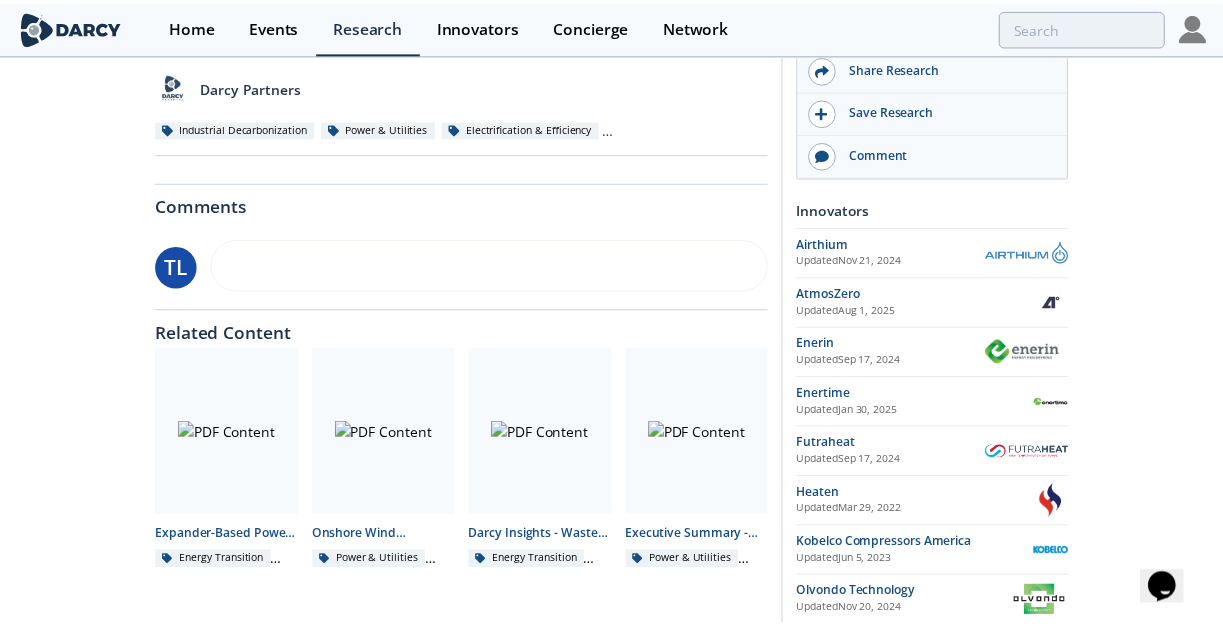 scroll, scrollTop: 0, scrollLeft: 0, axis: both 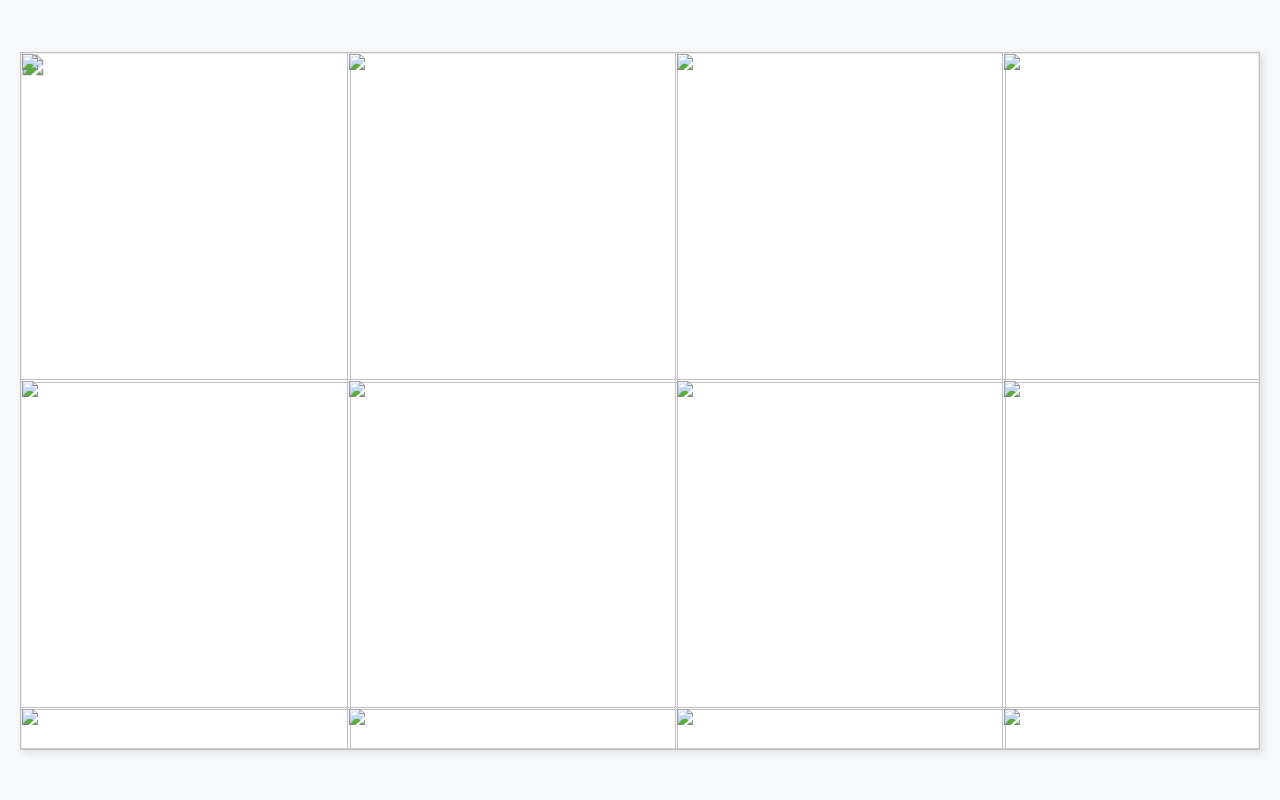 click at bounding box center (973, 616) 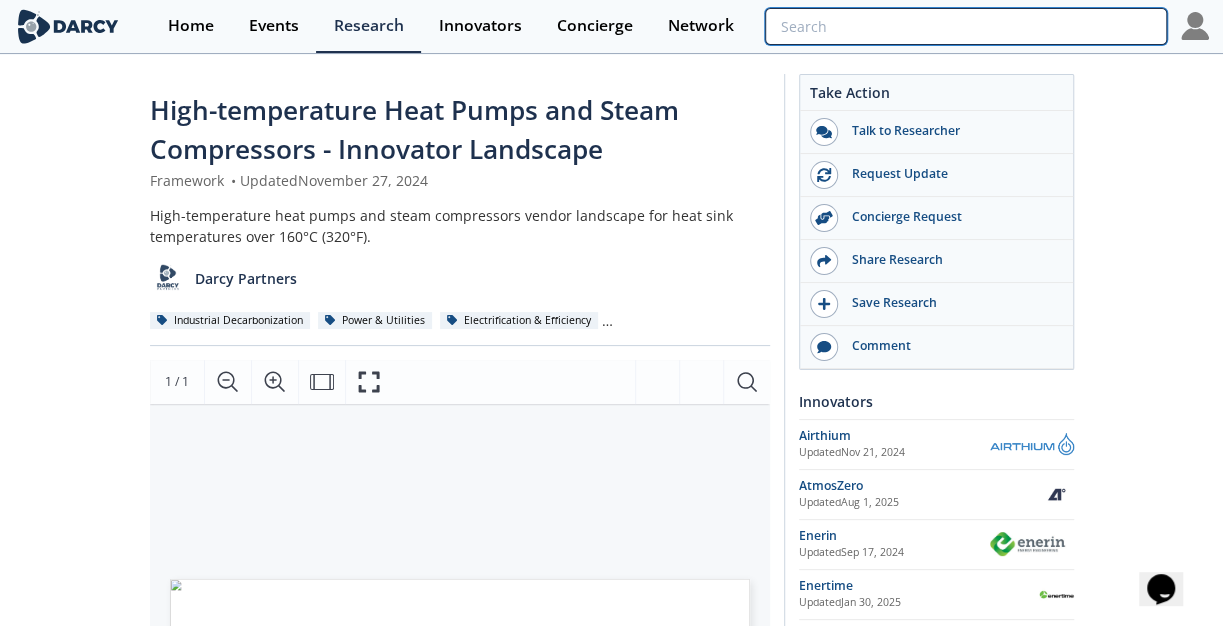 click at bounding box center (966, 26) 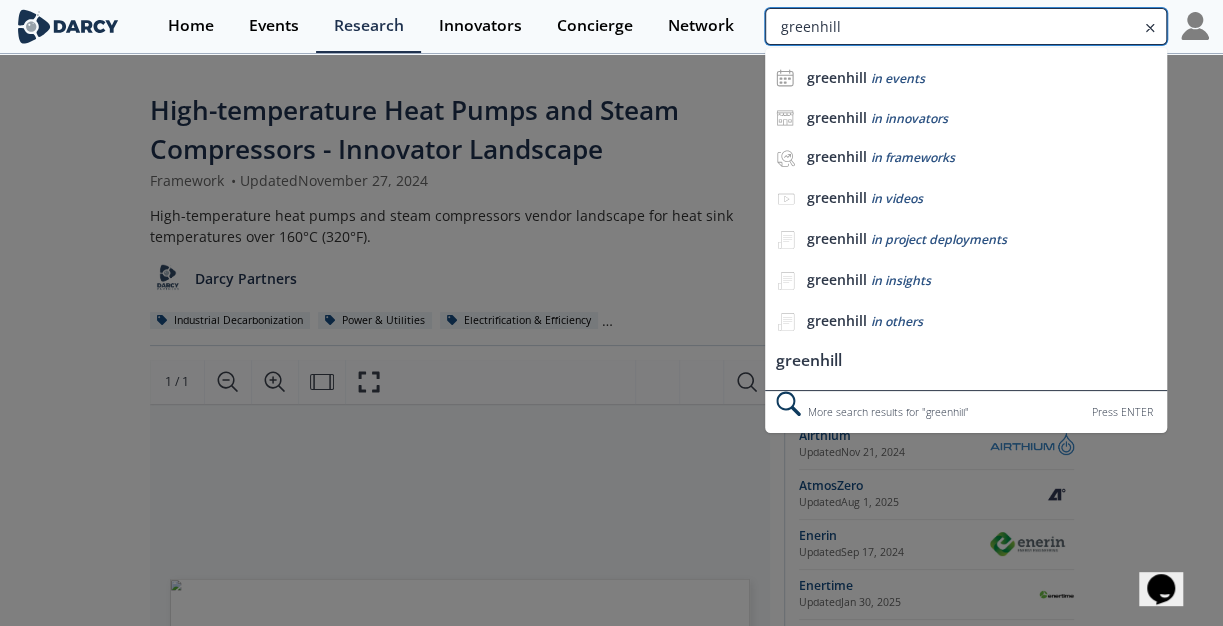 type on "greenhill" 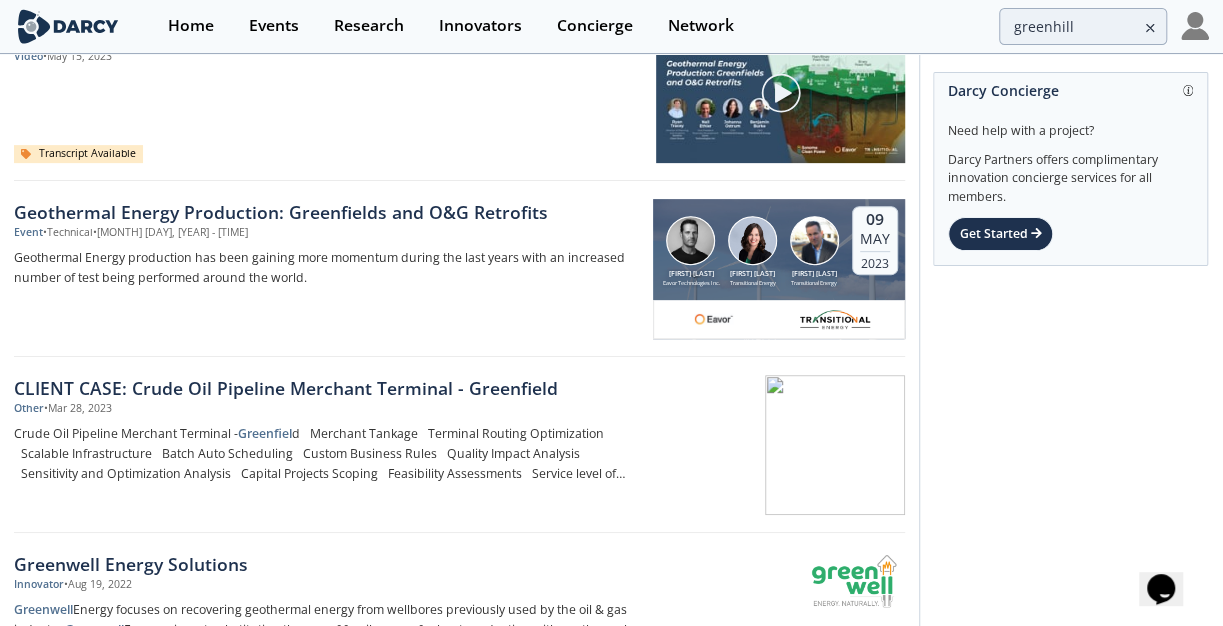 scroll, scrollTop: 0, scrollLeft: 0, axis: both 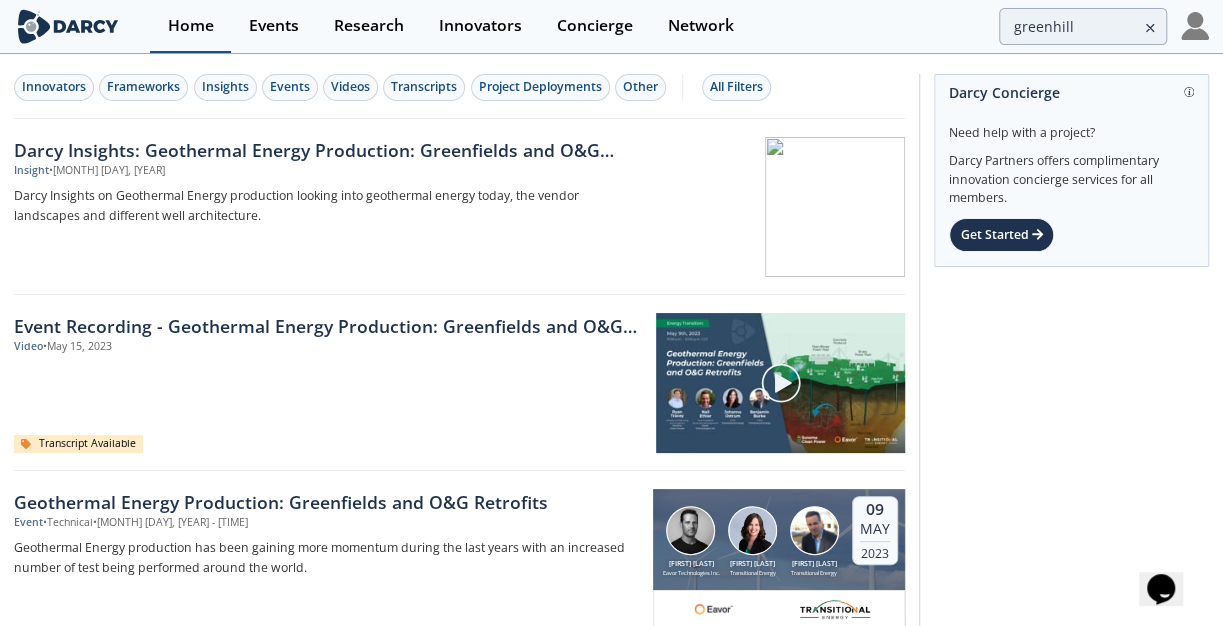 drag, startPoint x: 188, startPoint y: 23, endPoint x: 178, endPoint y: 24, distance: 10.049875 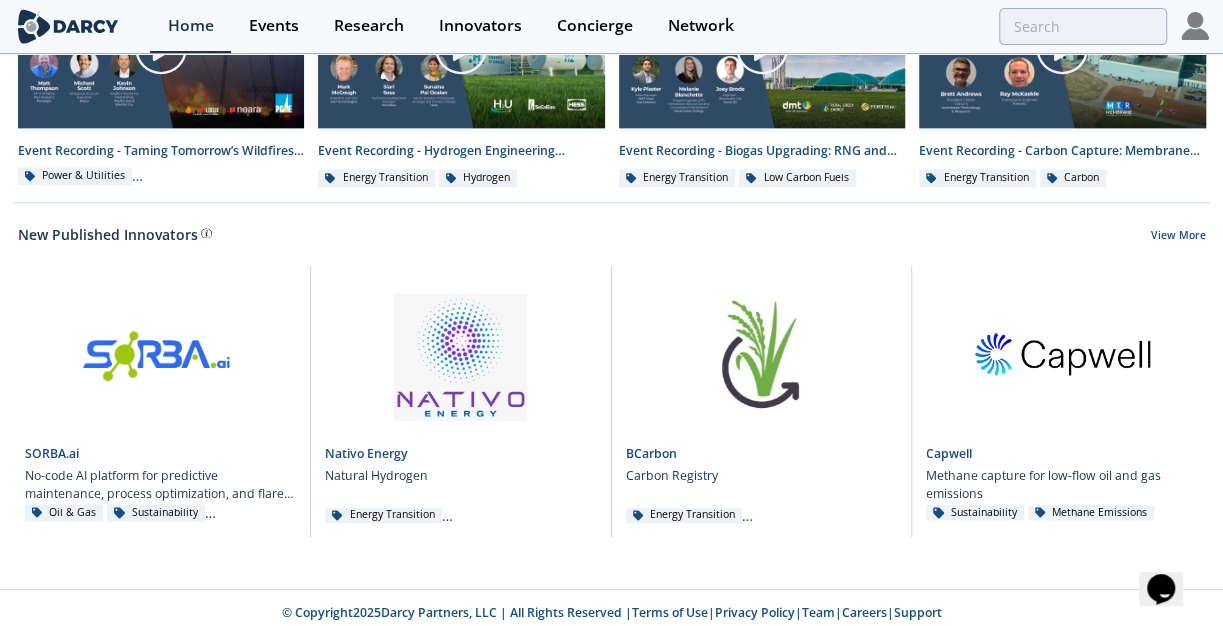 scroll, scrollTop: 1162, scrollLeft: 0, axis: vertical 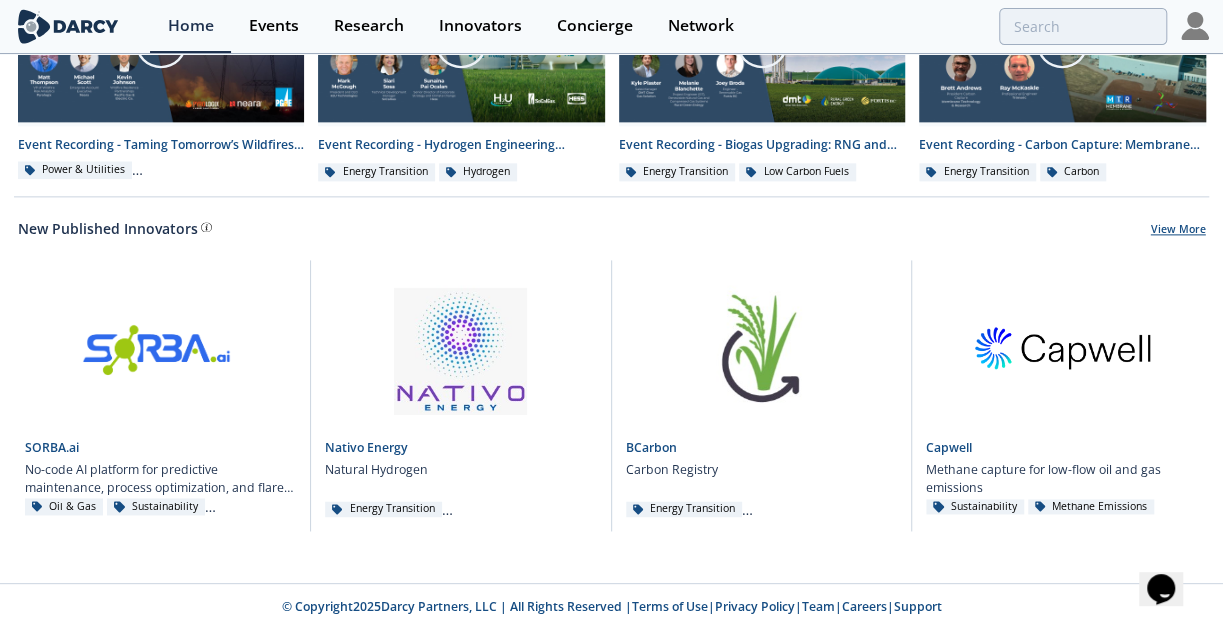 click on "View More" at bounding box center [1178, 231] 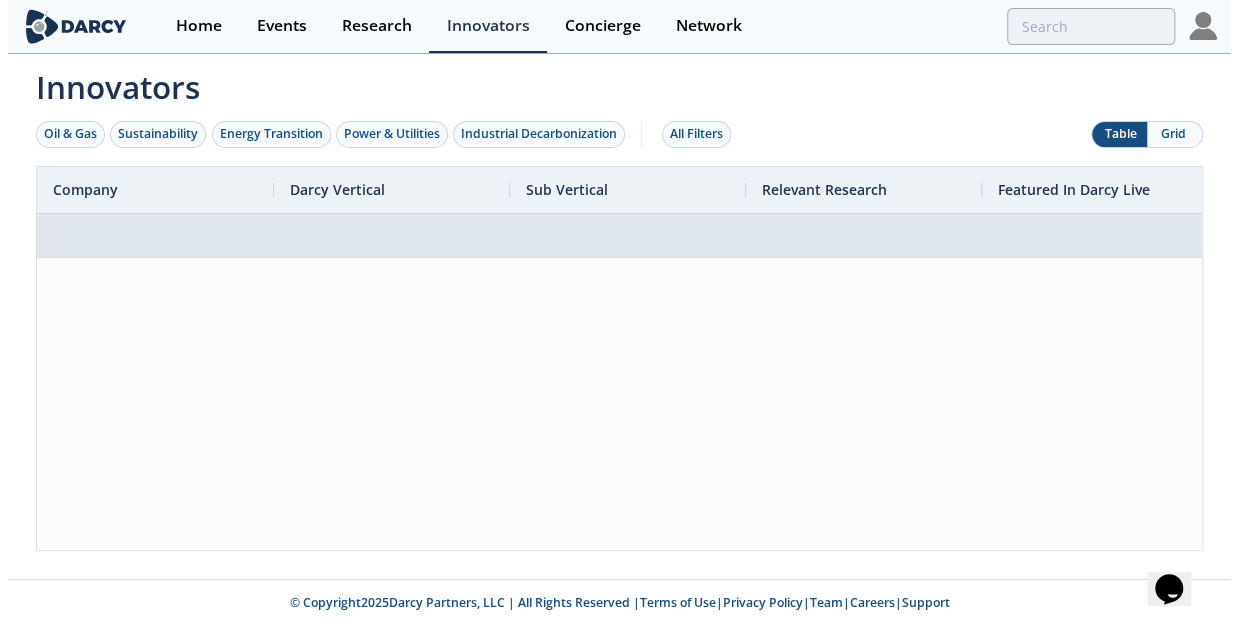 scroll, scrollTop: 0, scrollLeft: 0, axis: both 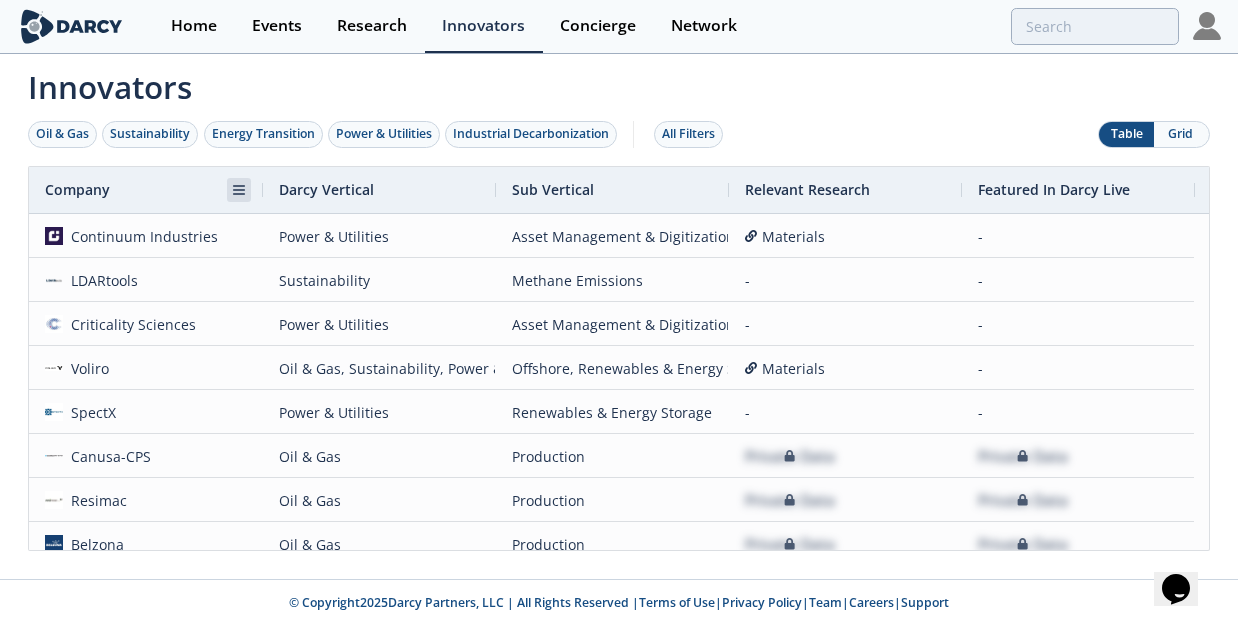 click at bounding box center (239, 190) 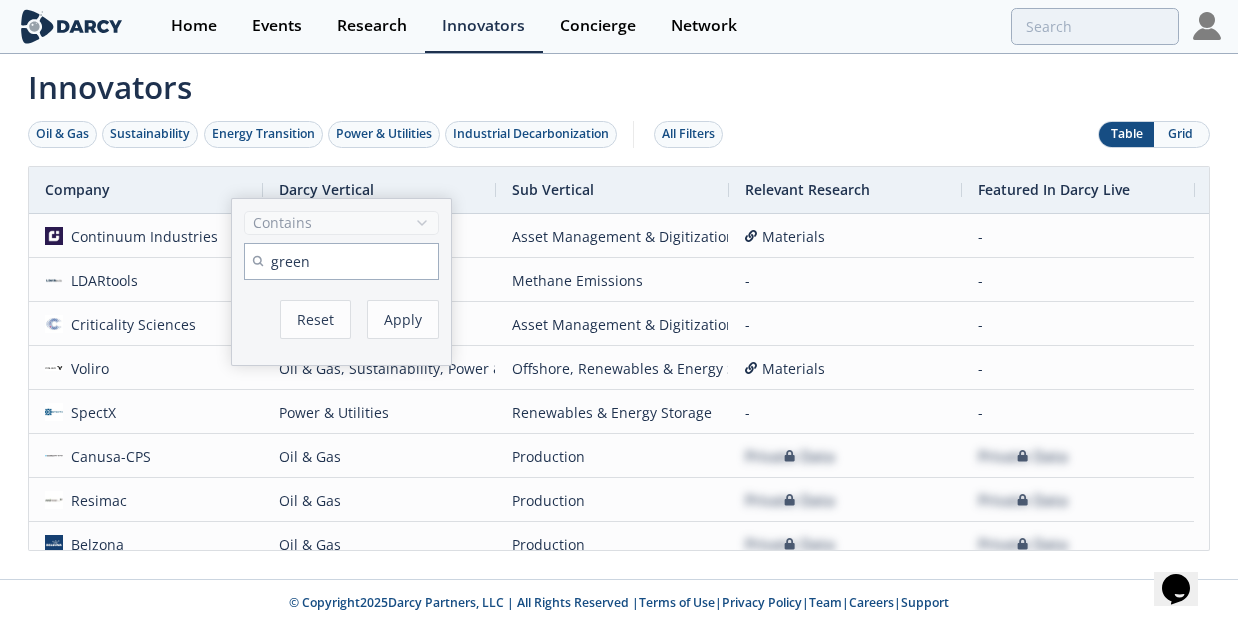 click on "Apply" at bounding box center [403, 319] 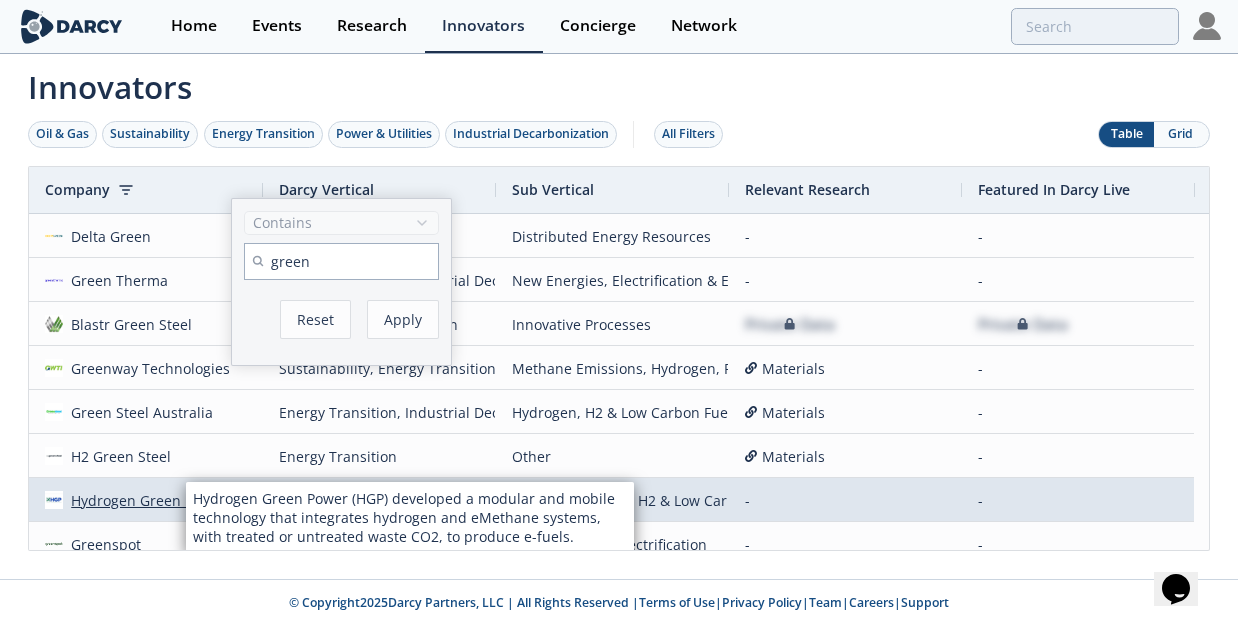 scroll, scrollTop: 168, scrollLeft: 0, axis: vertical 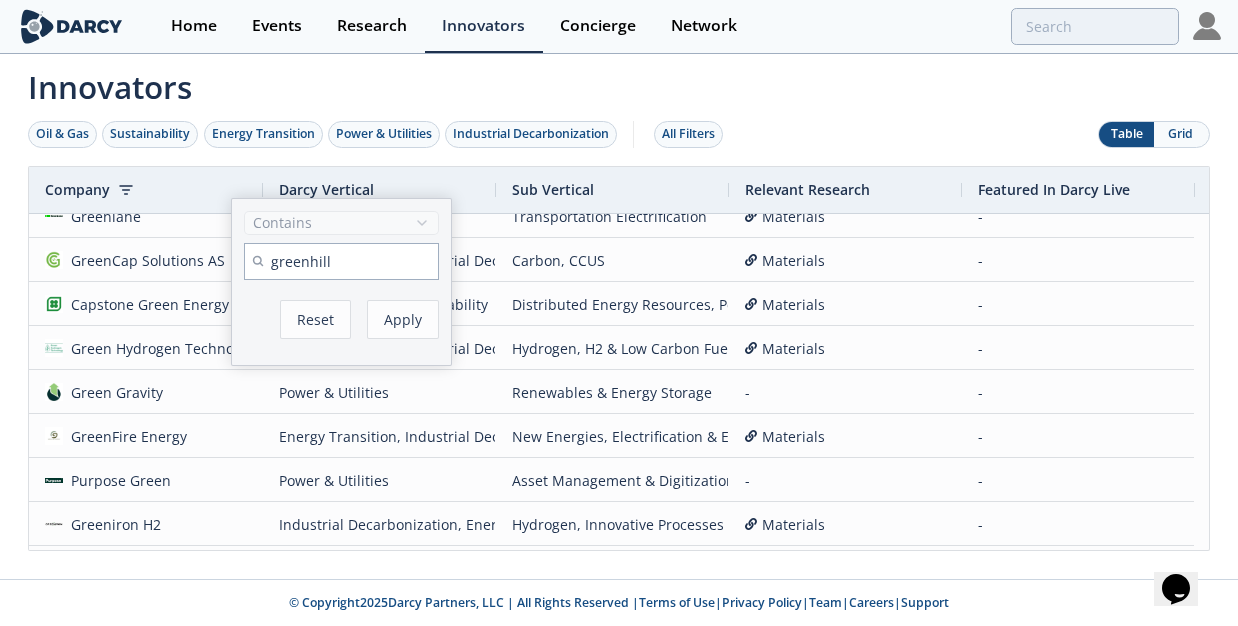 type on "greenhill" 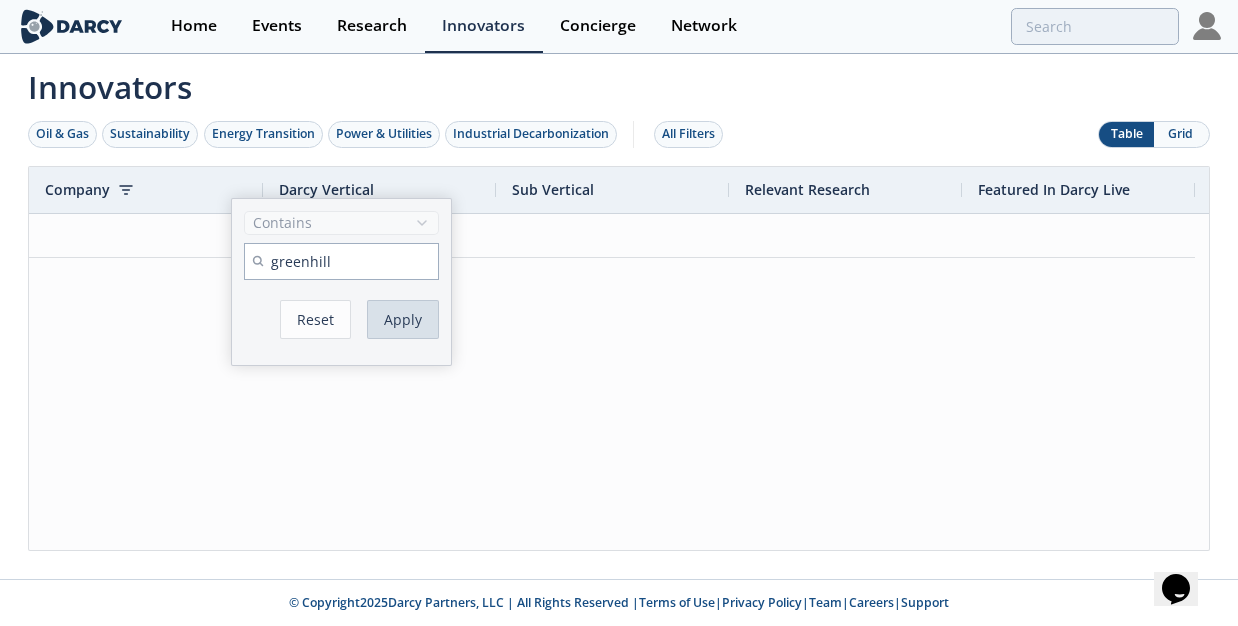drag, startPoint x: 588, startPoint y: 625, endPoint x: 394, endPoint y: 319, distance: 362.3148 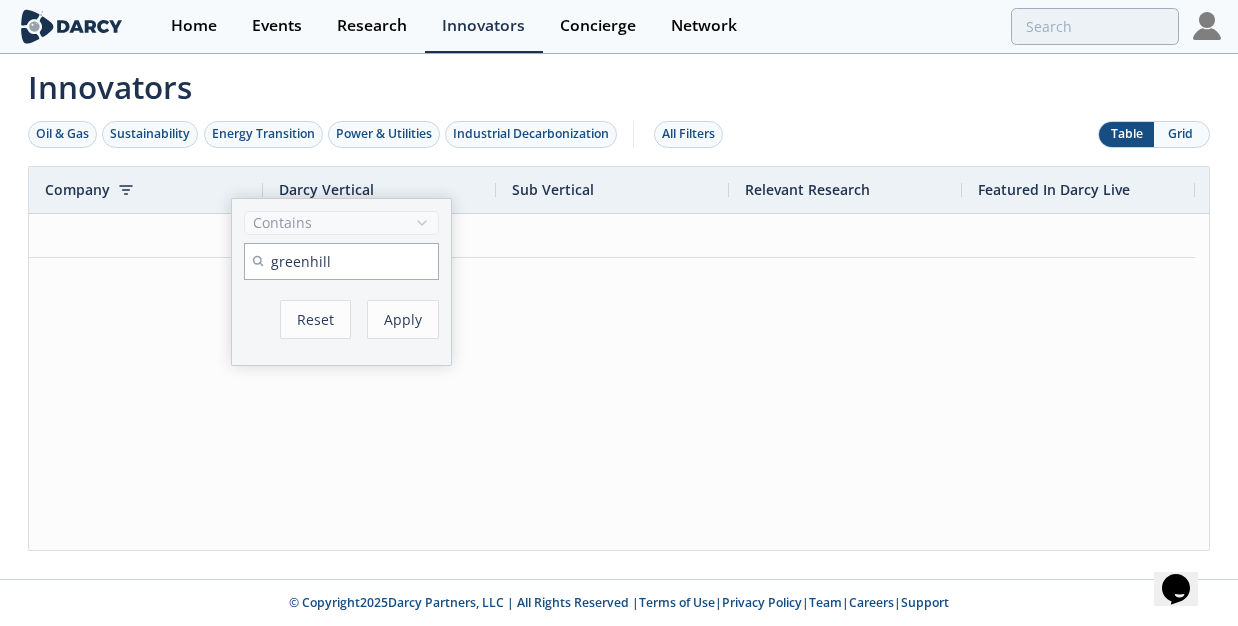 drag, startPoint x: 394, startPoint y: 319, endPoint x: 170, endPoint y: 316, distance: 224.0201 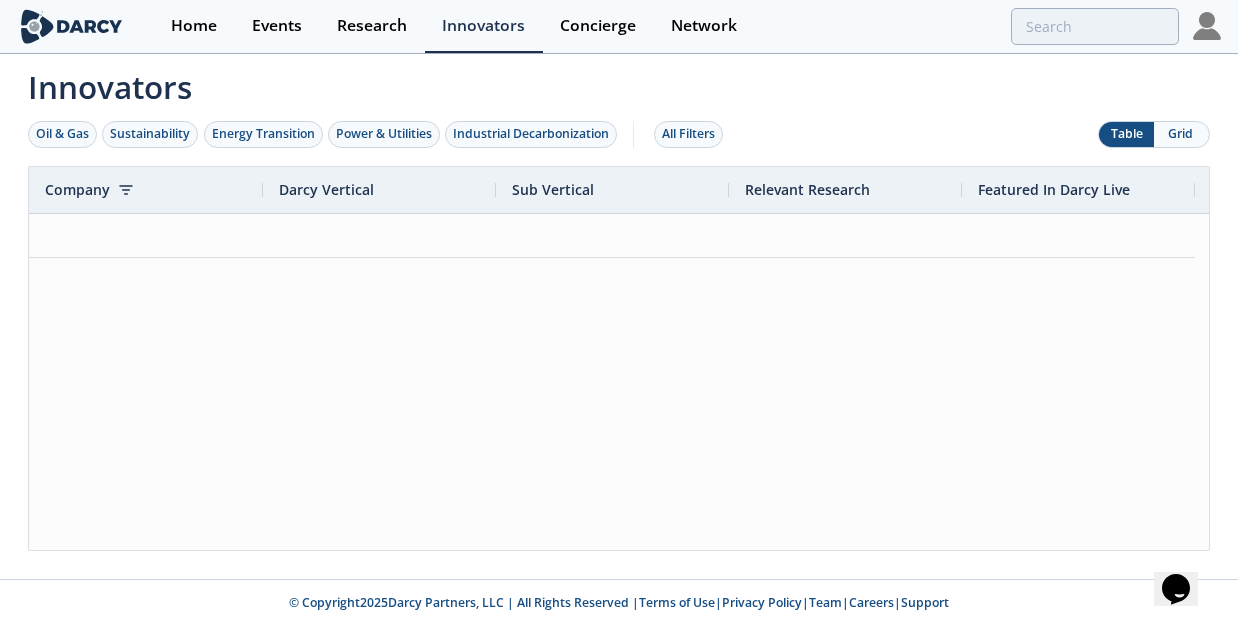 drag, startPoint x: 106, startPoint y: 17, endPoint x: 36, endPoint y: 16, distance: 70.00714 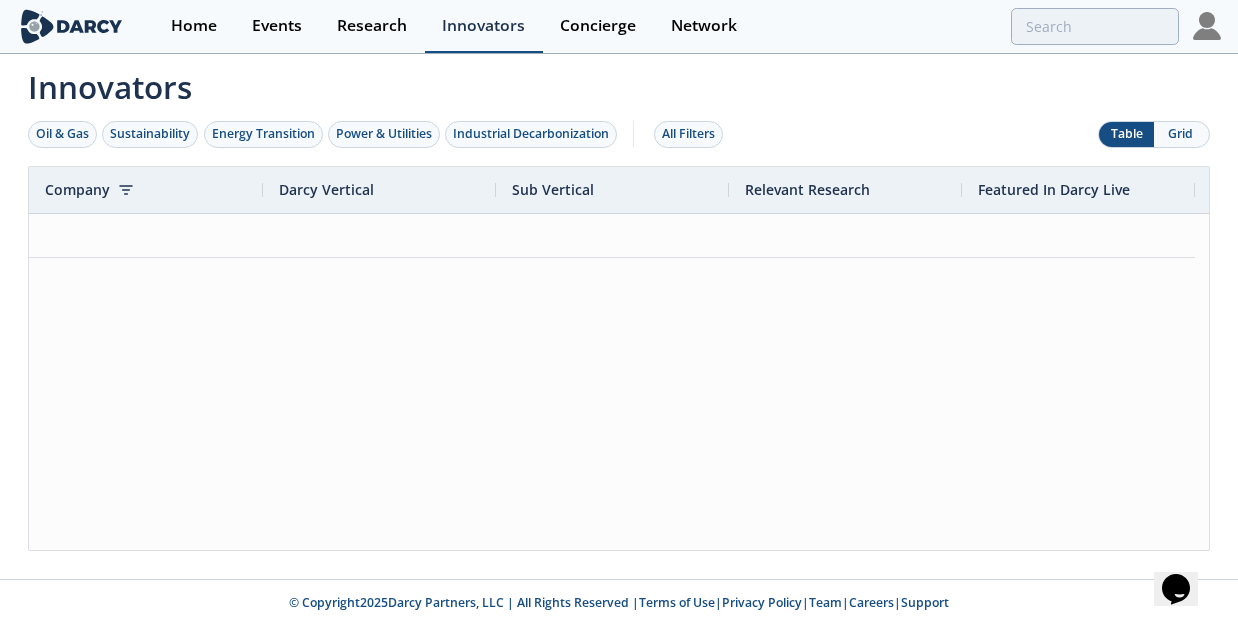 drag, startPoint x: 36, startPoint y: 16, endPoint x: 466, endPoint y: 47, distance: 431.116 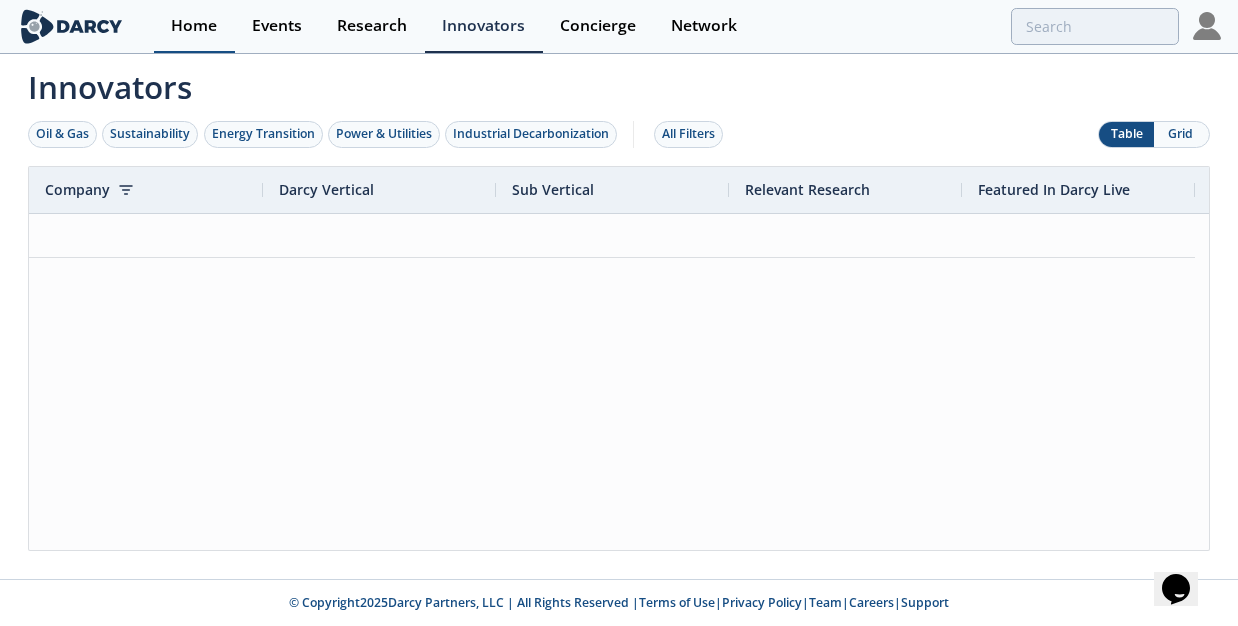 click on "Home" at bounding box center (194, 26) 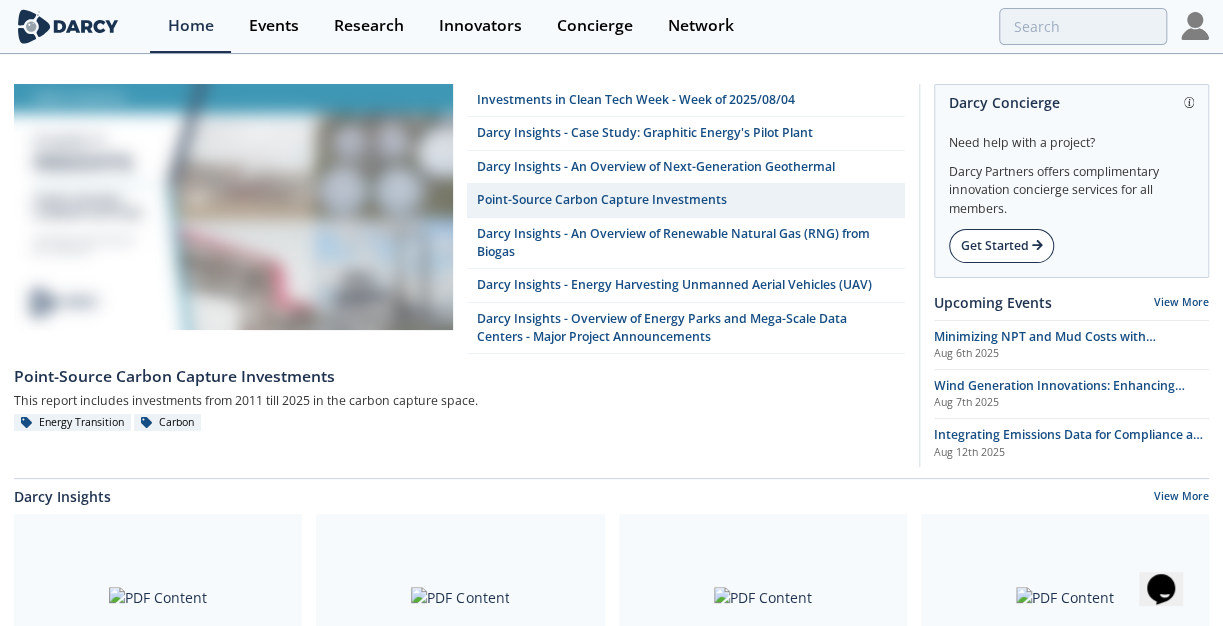click on "Get Started" at bounding box center [1001, 246] 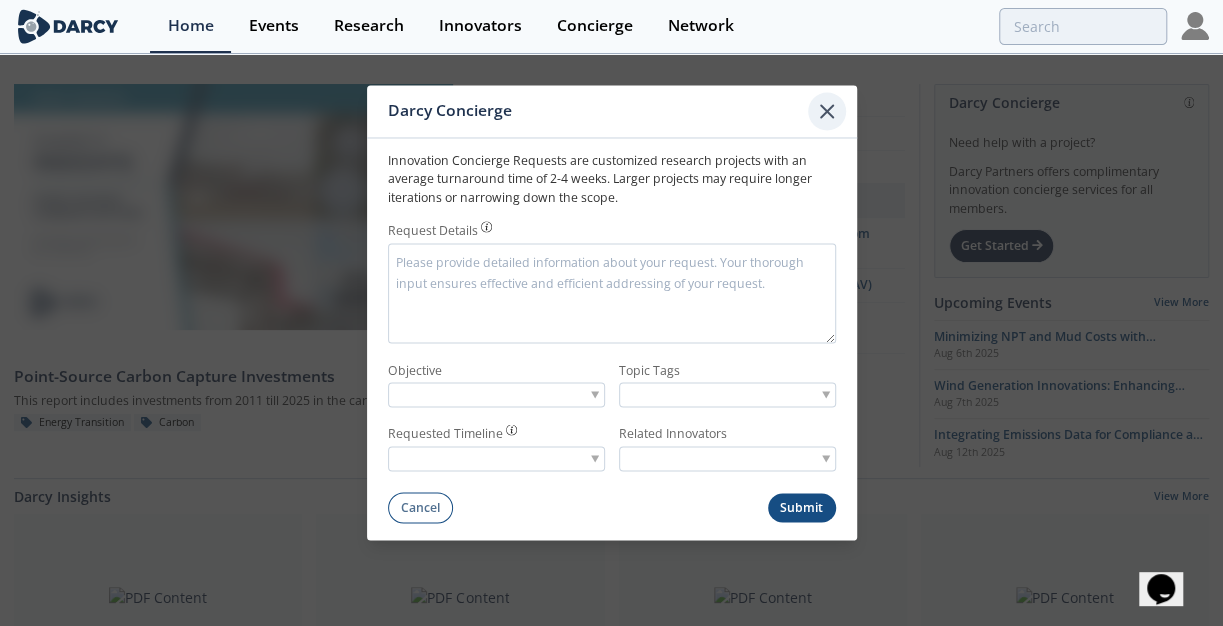 click 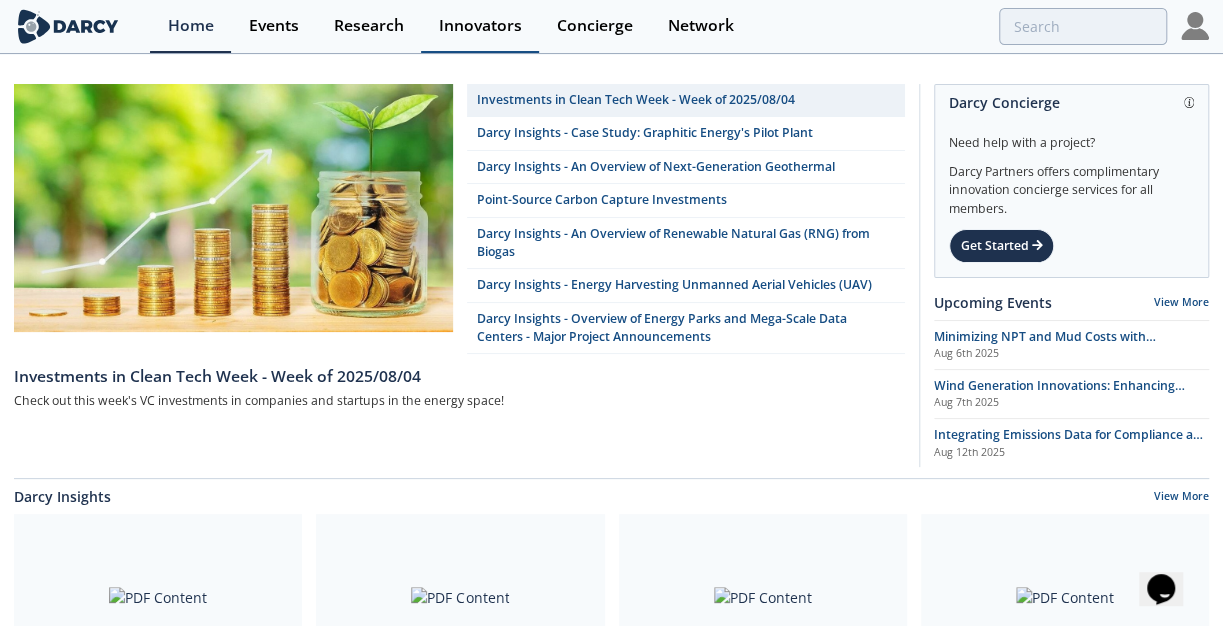 click on "Innovators" at bounding box center (480, 26) 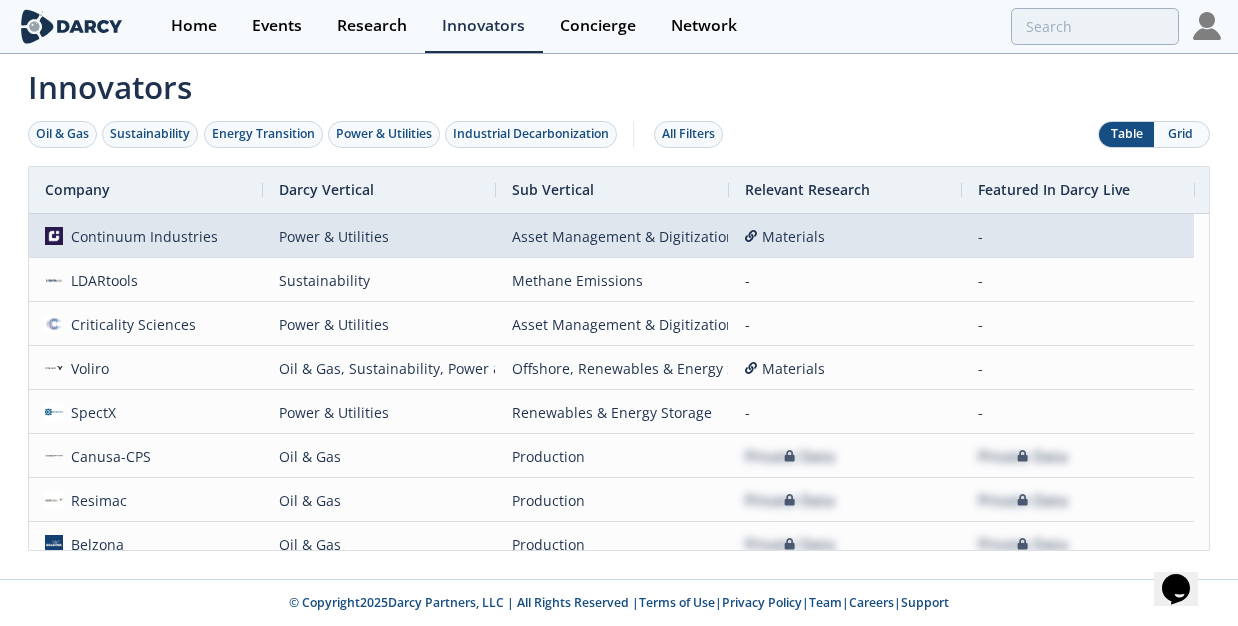 scroll, scrollTop: 74, scrollLeft: 0, axis: vertical 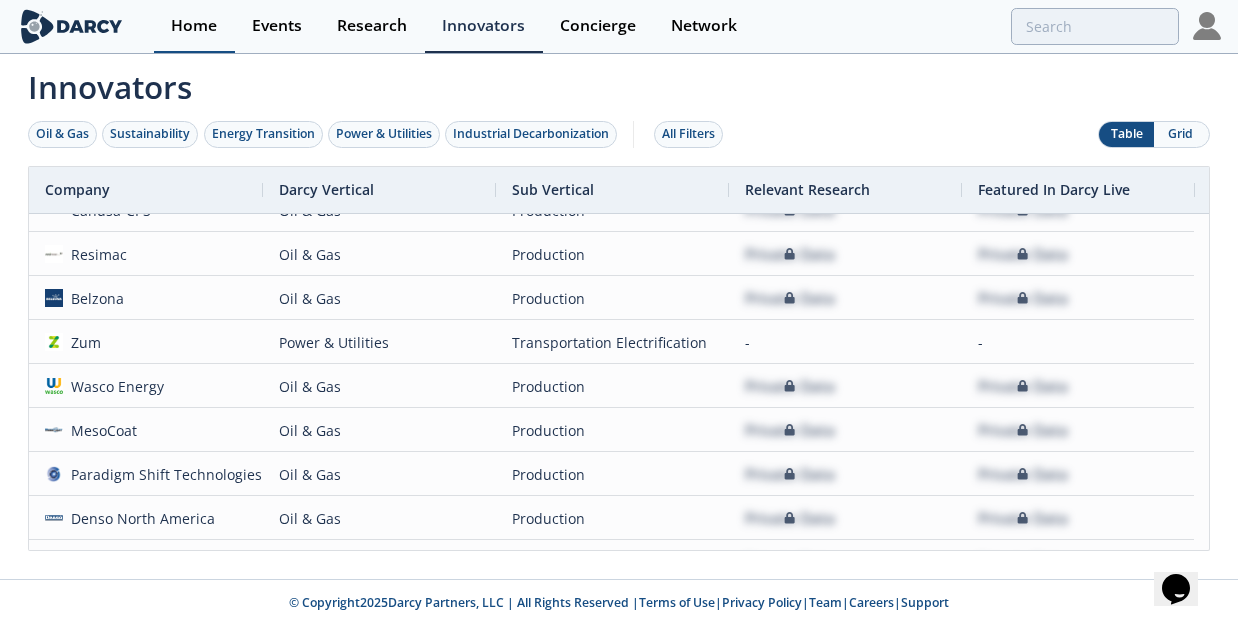 click on "Home" at bounding box center (194, 26) 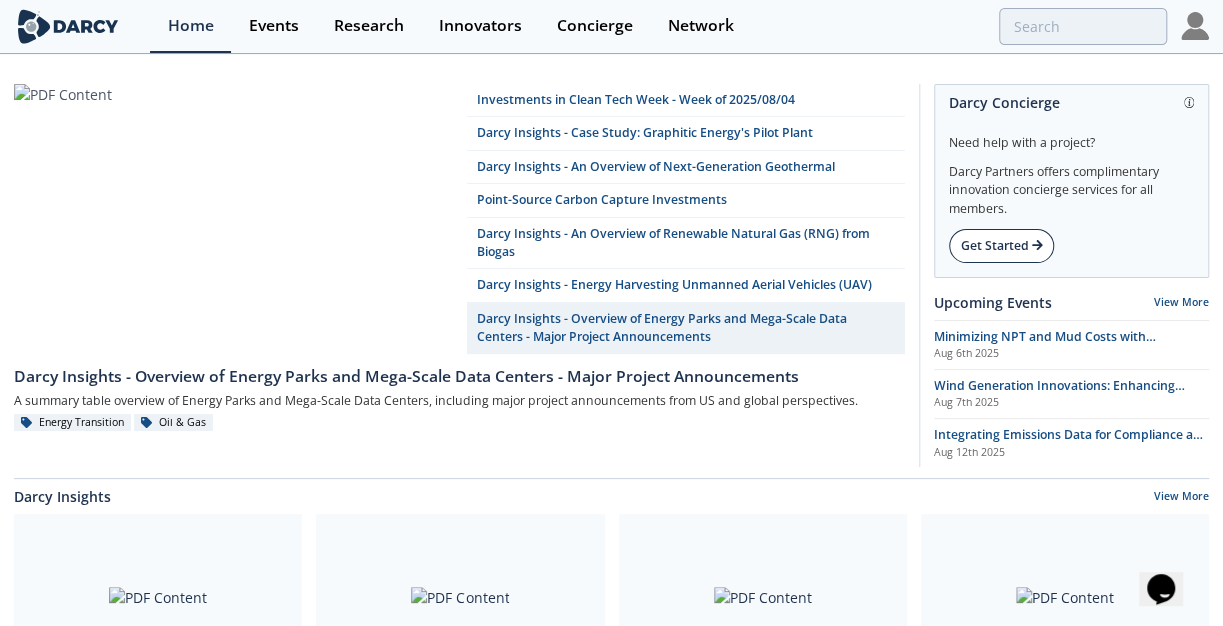 click on "Get Started" at bounding box center [1001, 246] 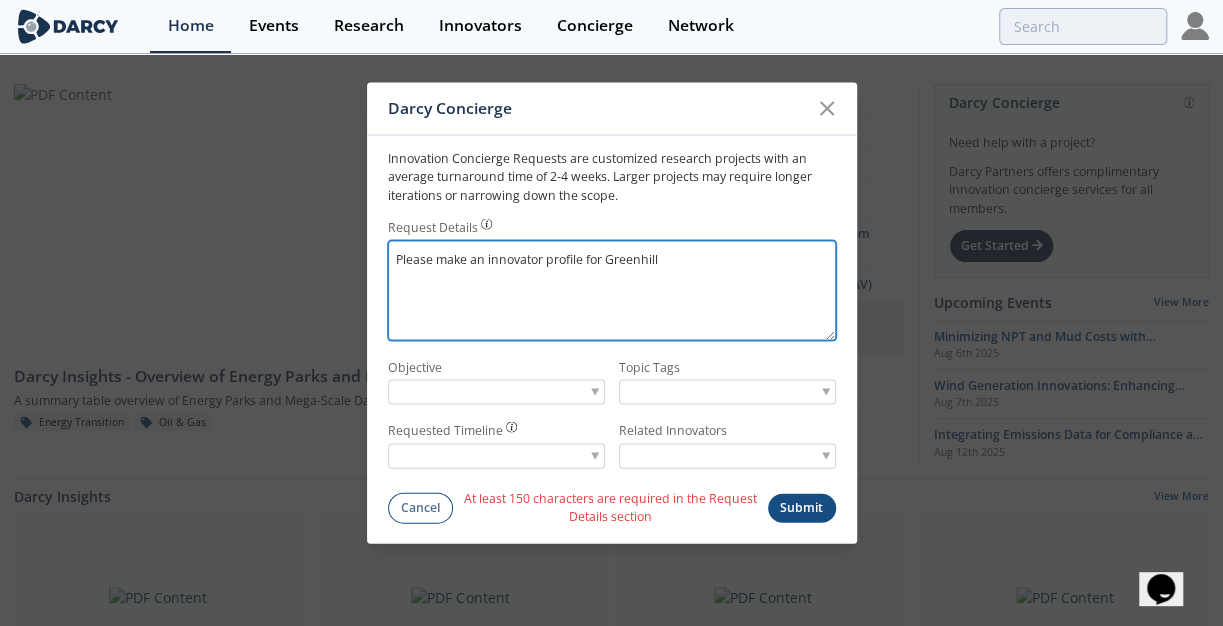 click on "Please make an innovator profile for Greenhill" at bounding box center [612, 291] 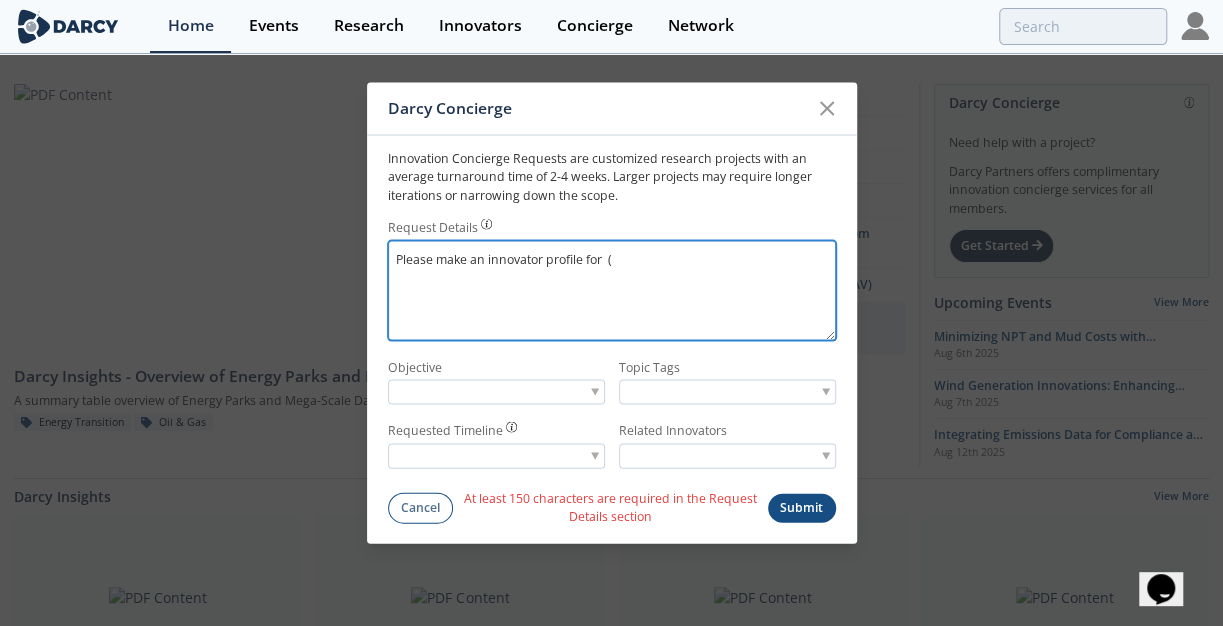 paste on "https://www.greenhillus.com/" 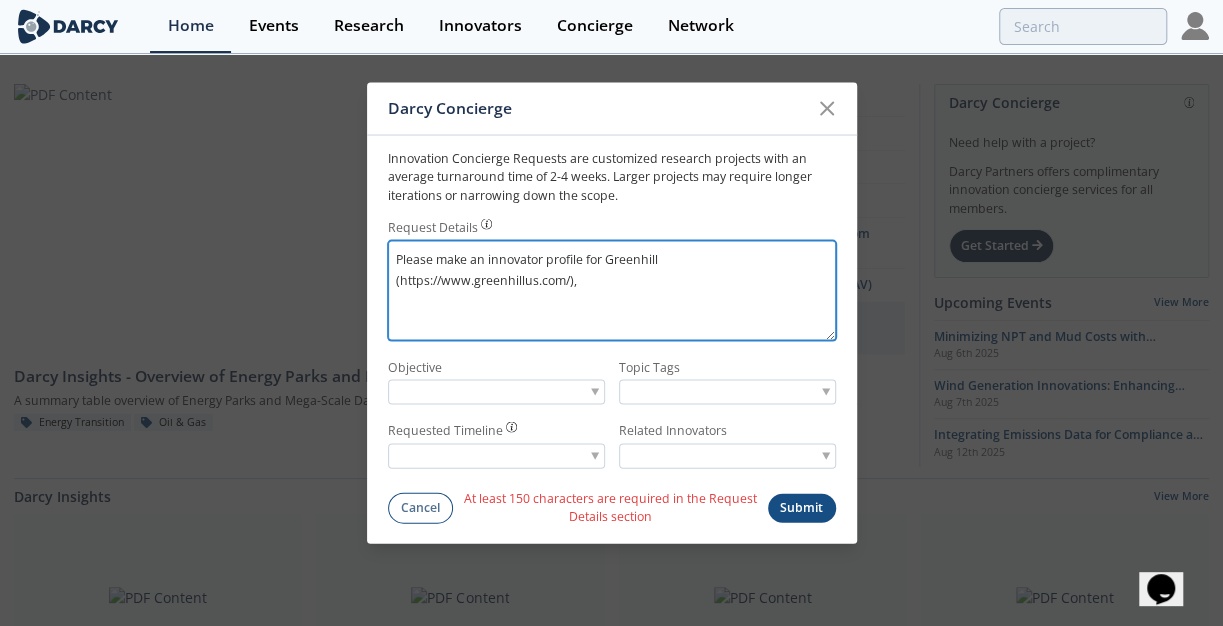 drag, startPoint x: 584, startPoint y: 279, endPoint x: 573, endPoint y: 280, distance: 11.045361 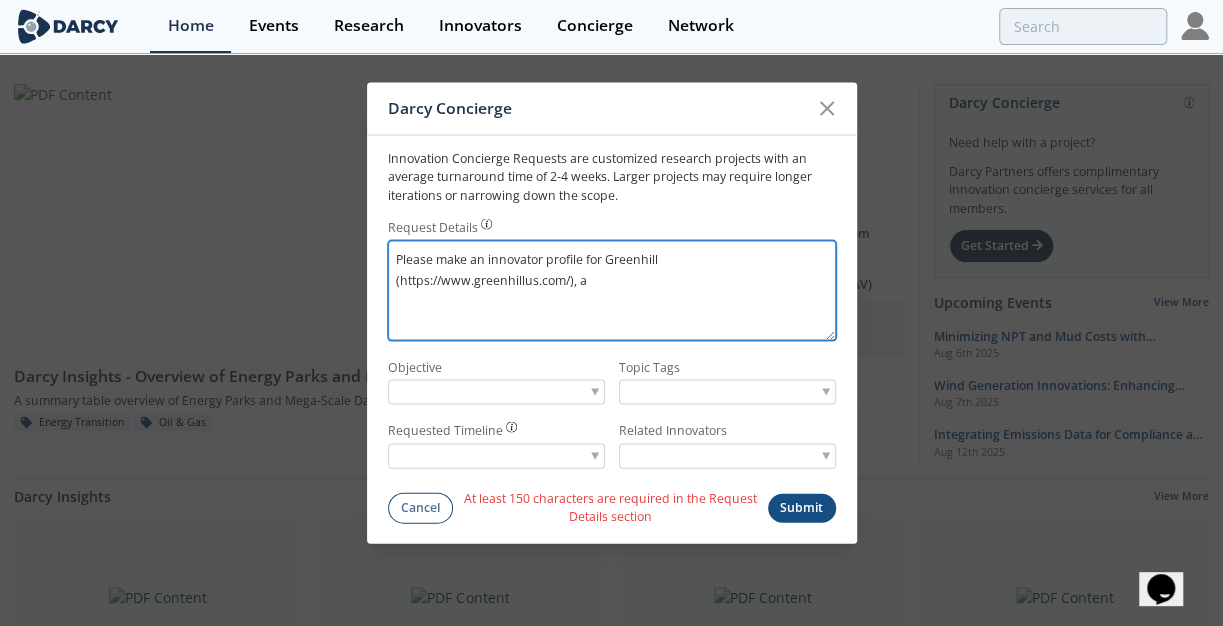 paste on "outsourced energy management and advanced facility upgrades at no upfront cost." 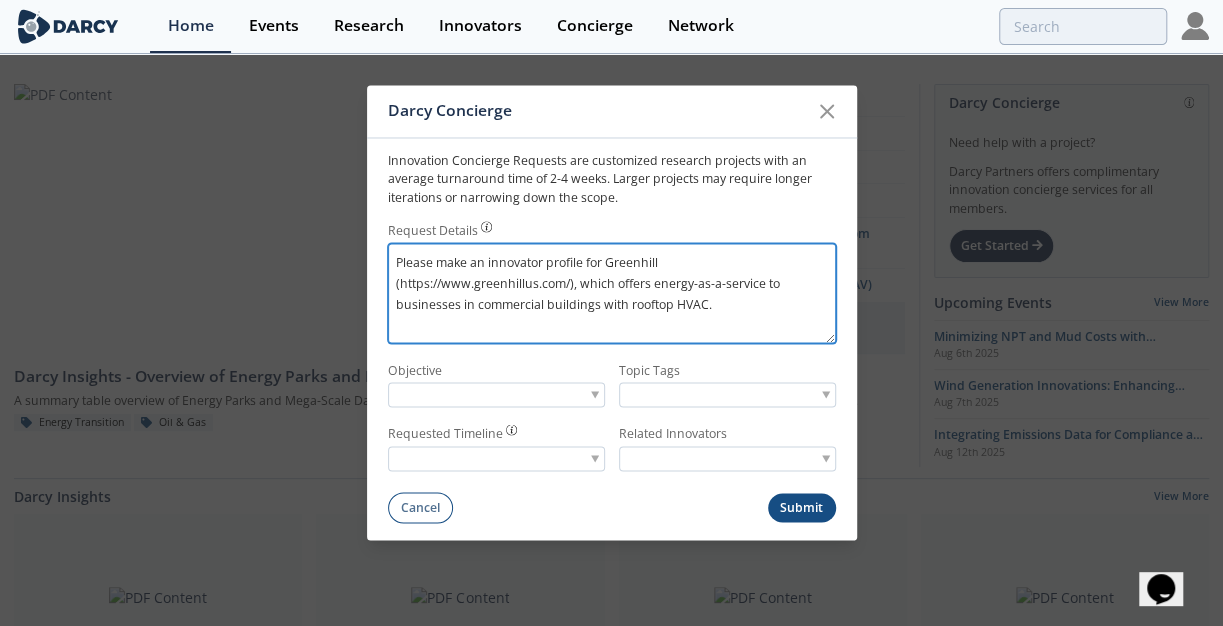 click on "Please make an innovator profile for Greenhill (https://www.greenhillus.com/), which offers energy-as-a-service to businesses in commercial buildings with rooftop HVAC." at bounding box center (612, 293) 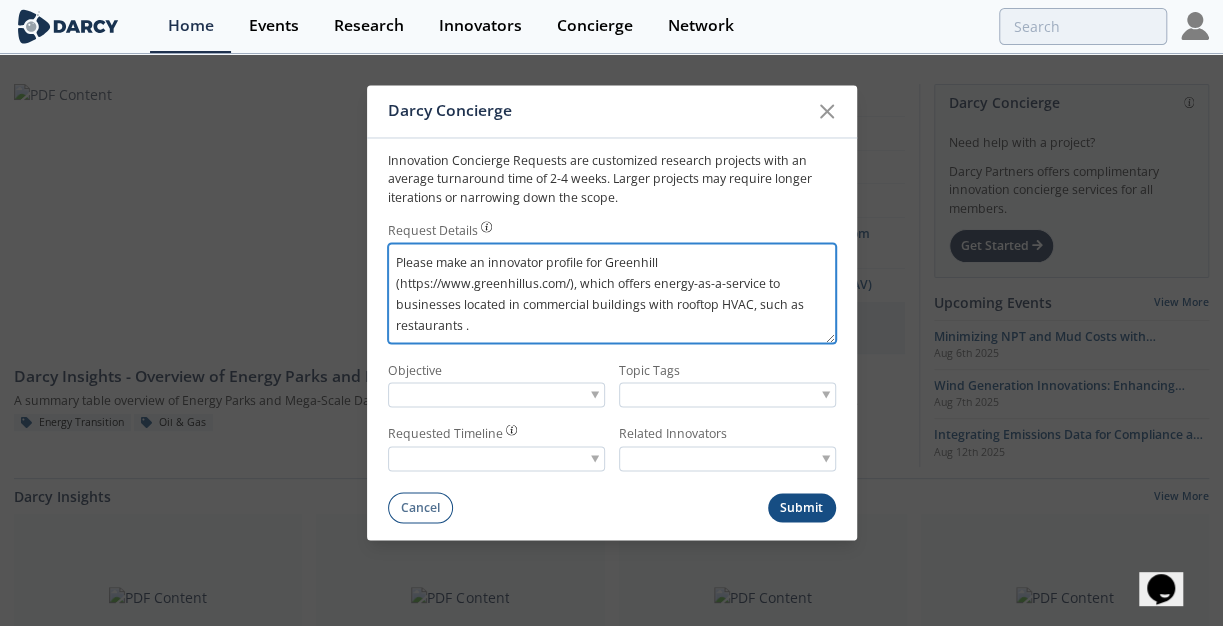drag, startPoint x: 462, startPoint y: 325, endPoint x: 522, endPoint y: 309, distance: 62.0967 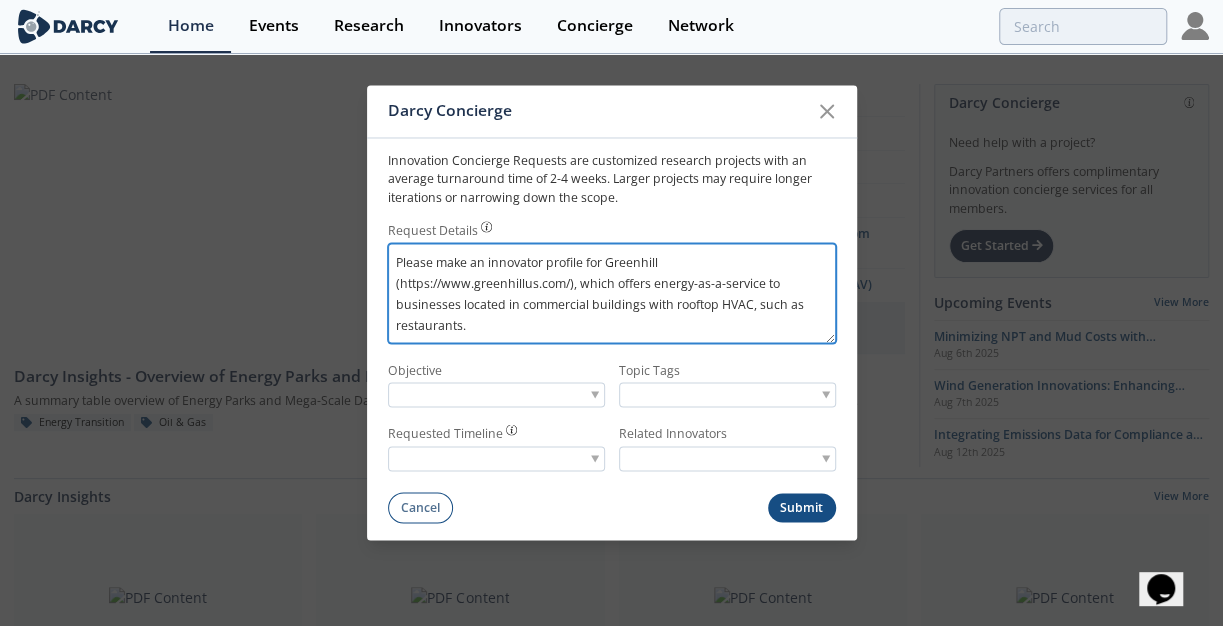 click on "Please make an innovator profile for Greenhill (https://www.greenhillus.com/), which offers energy-as-a-service to businesses located in commercial buildings with rooftop HVAC, such as restaurants." at bounding box center (612, 293) 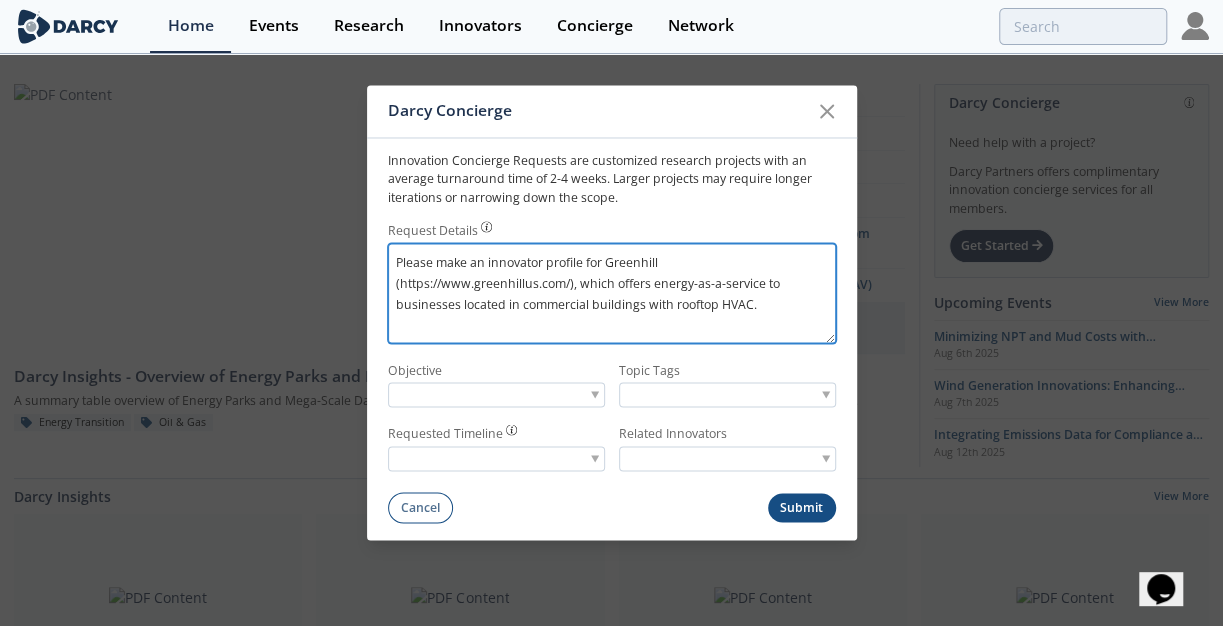 type on "Please make an innovator profile for Greenhill (https://www.greenhillus.com/), which offers energy-as-a-service to businesses located in commercial buildings with rooftop HVAC." 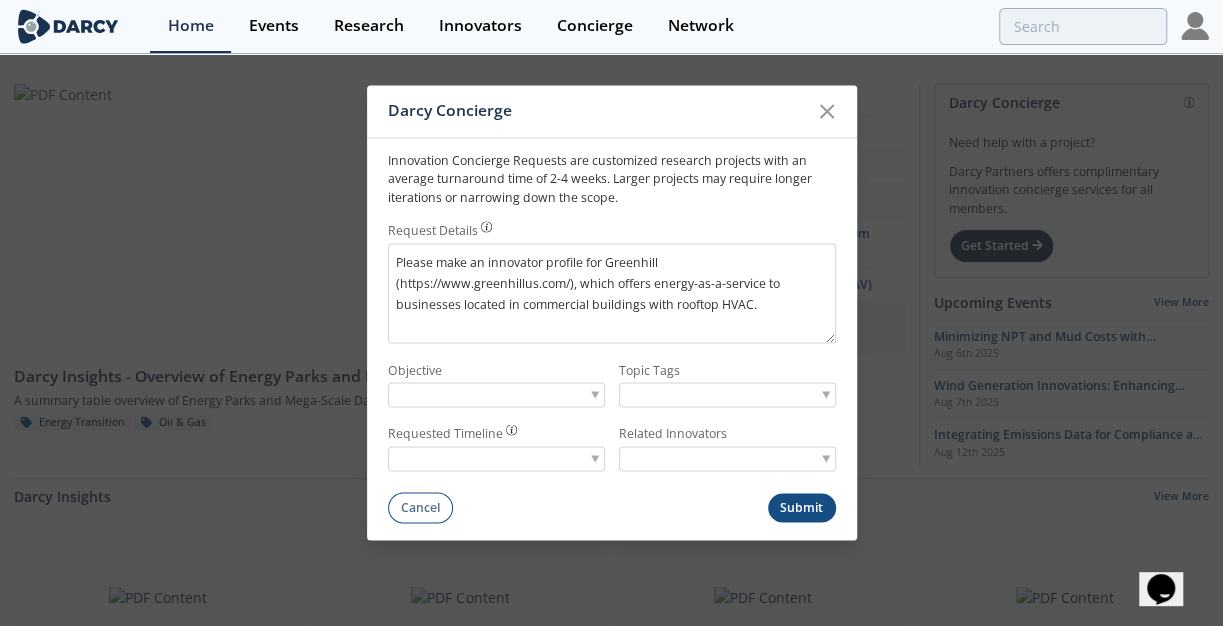 click at bounding box center [496, 395] 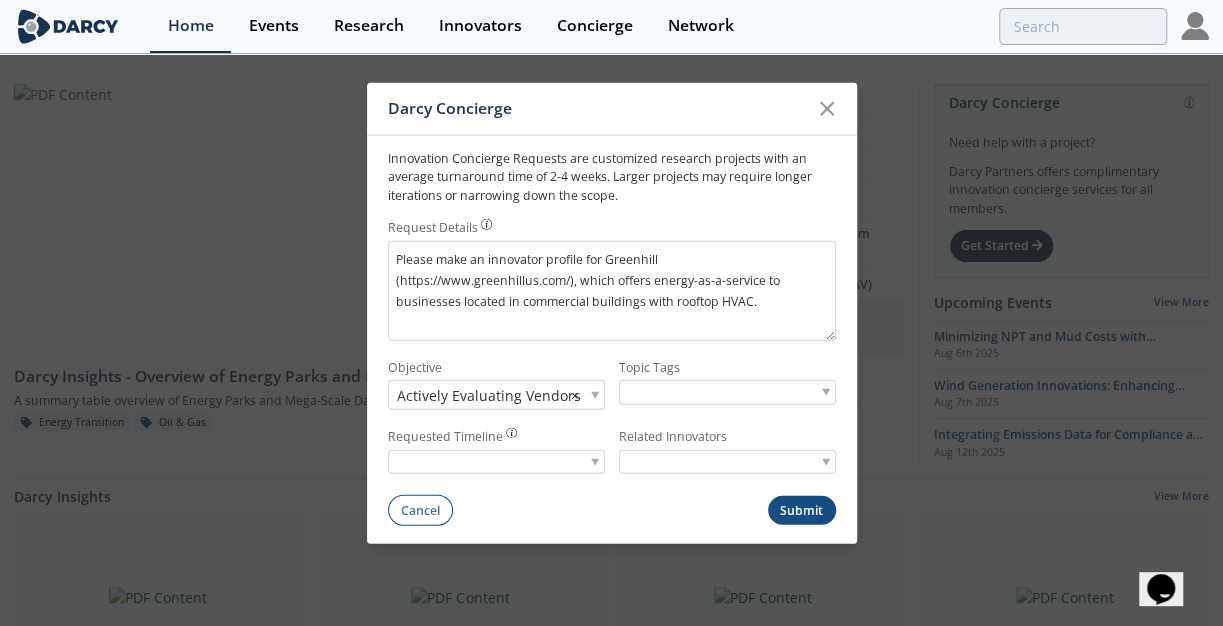 drag, startPoint x: 561, startPoint y: 522, endPoint x: 478, endPoint y: 460, distance: 103.6002 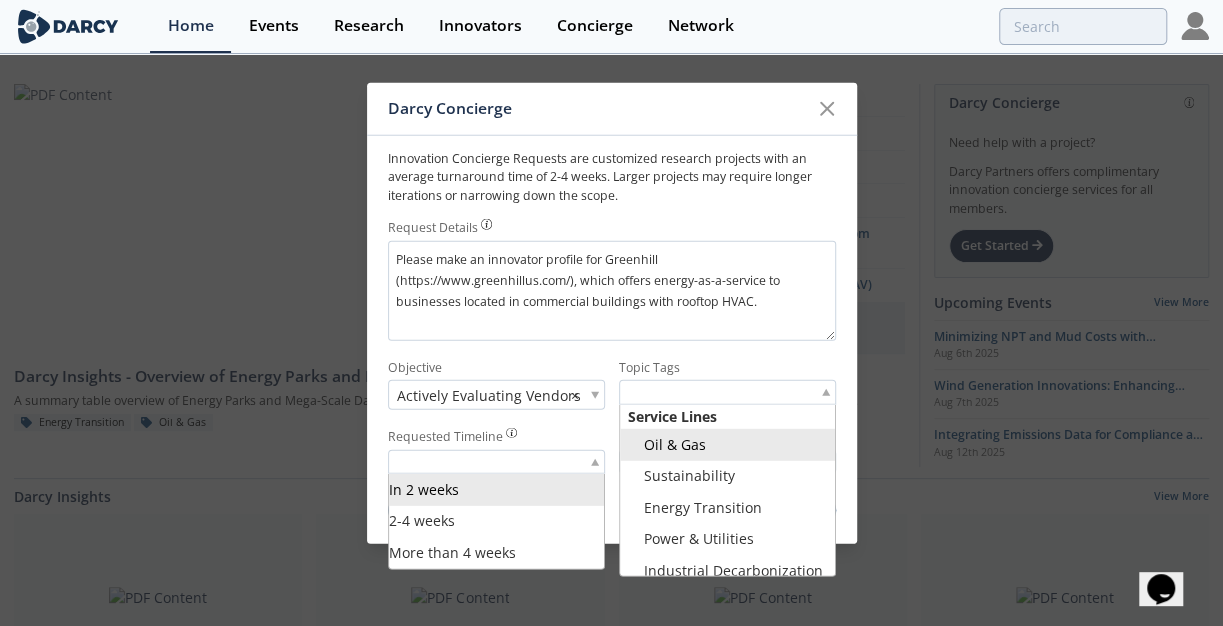 click at bounding box center (696, 392) 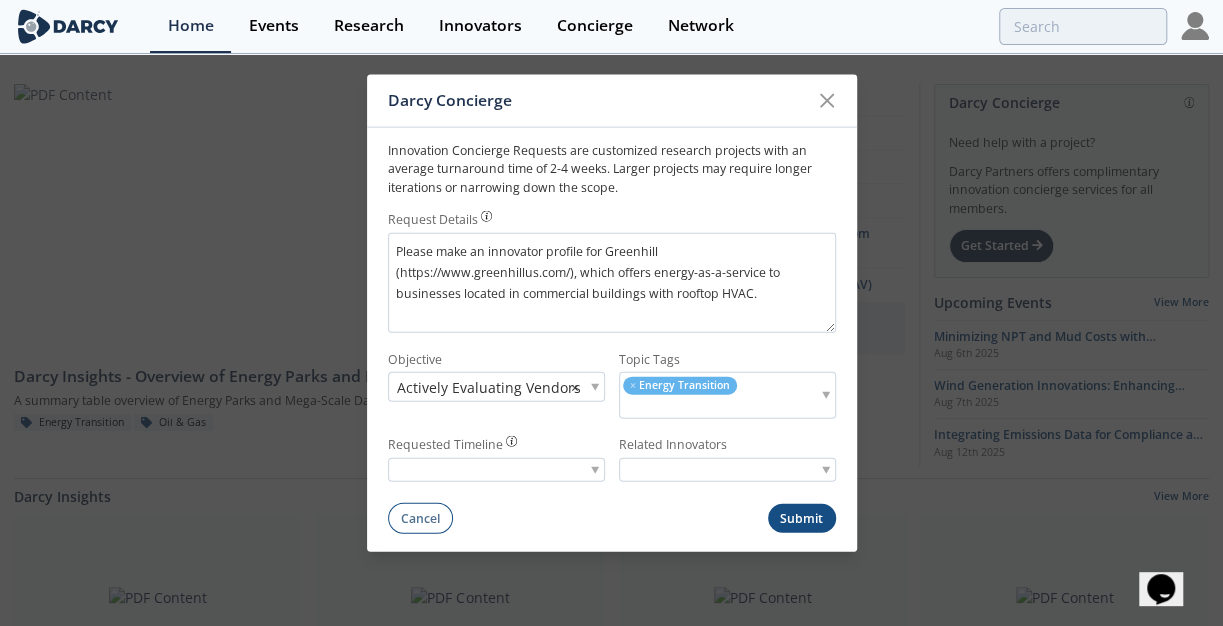 drag, startPoint x: 671, startPoint y: 508, endPoint x: 640, endPoint y: 425, distance: 88.60023 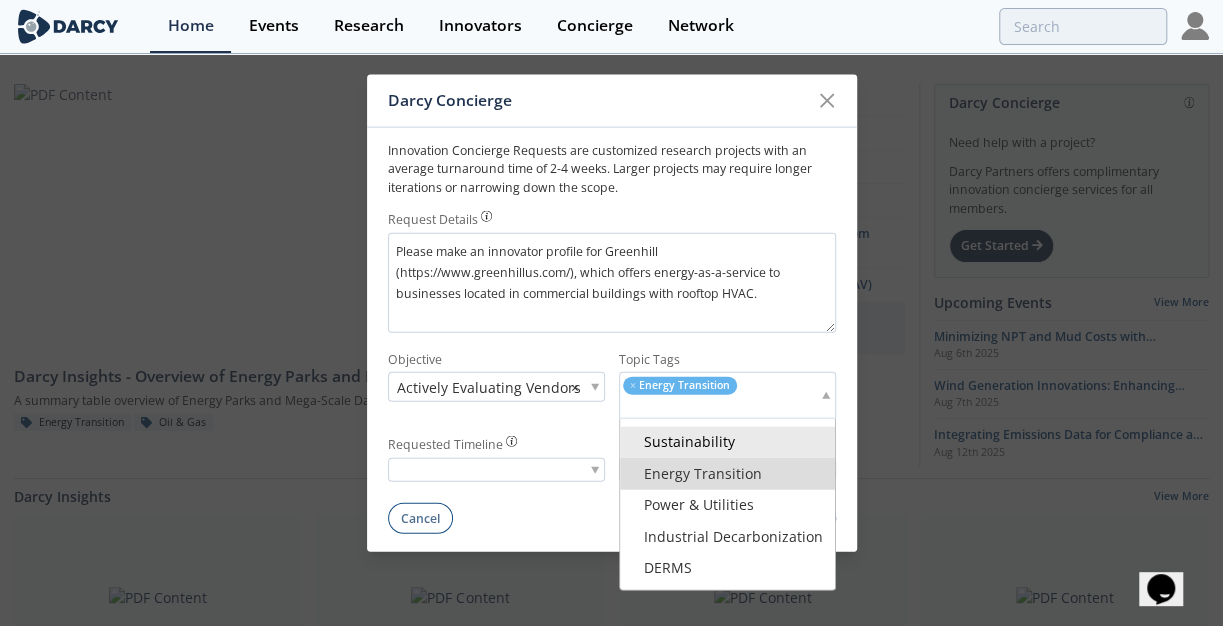 scroll, scrollTop: 58, scrollLeft: 0, axis: vertical 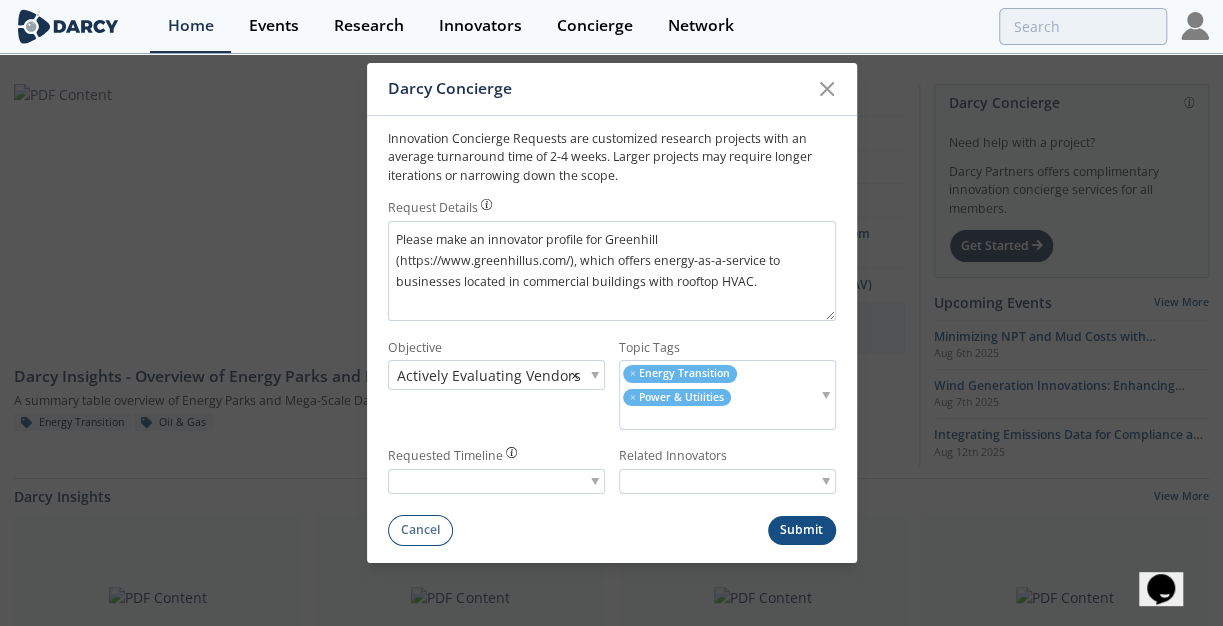 click on "×
Energy Transition
×
Power & Utilities" at bounding box center (719, 394) 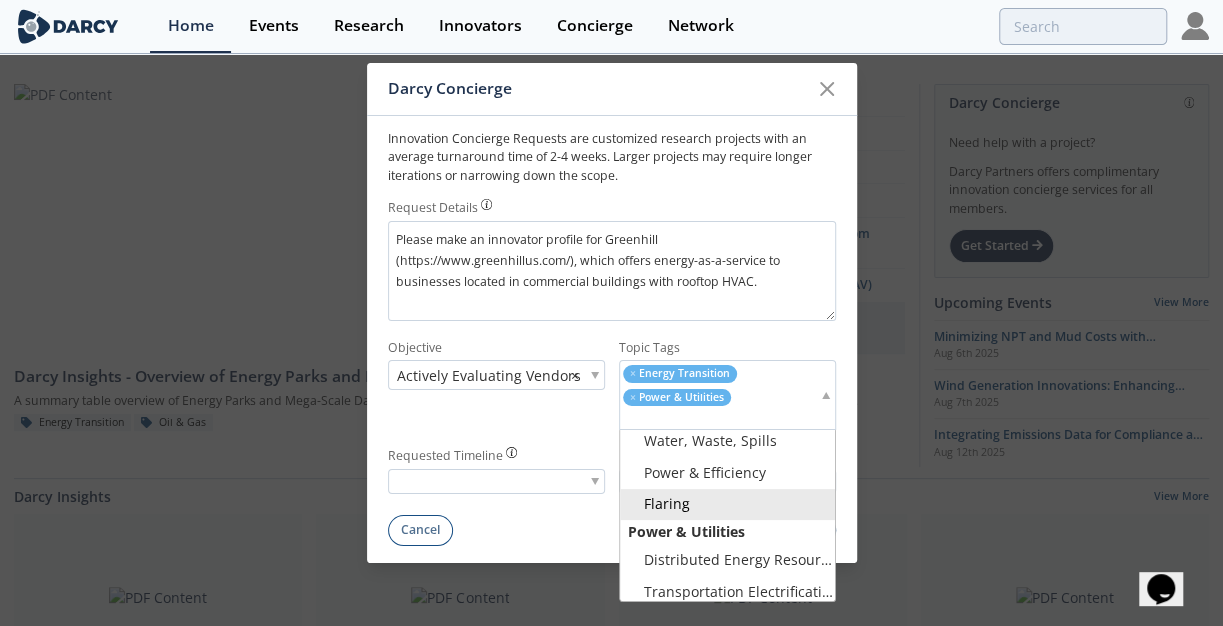 scroll, scrollTop: 425, scrollLeft: 0, axis: vertical 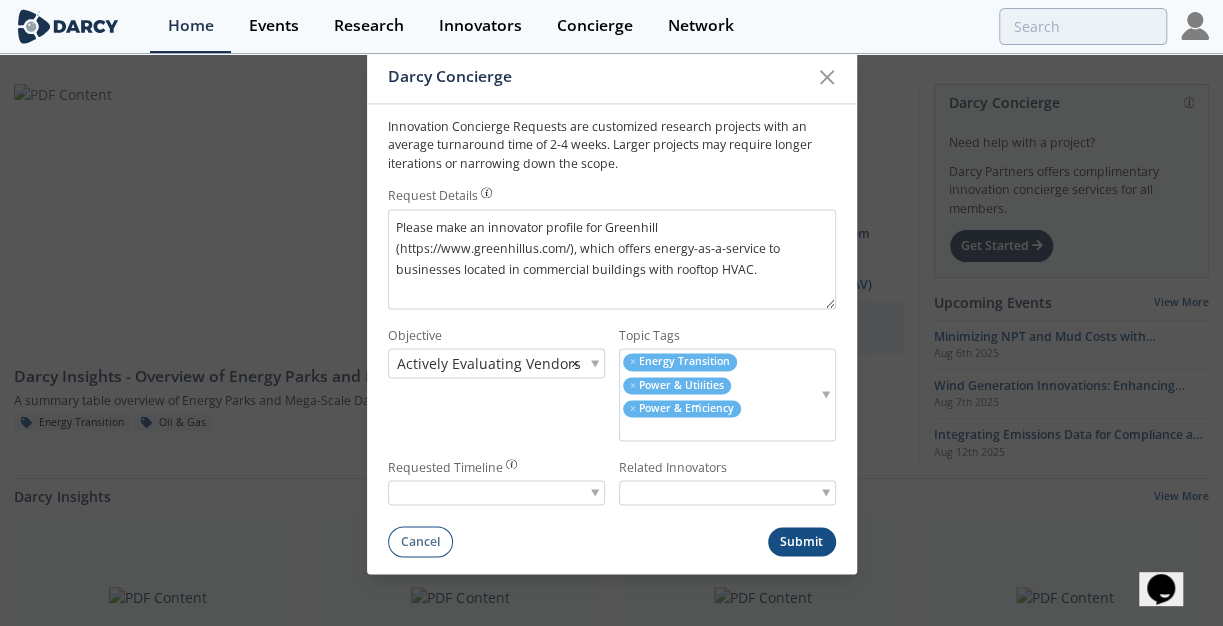drag, startPoint x: 718, startPoint y: 471, endPoint x: 650, endPoint y: 379, distance: 114.402794 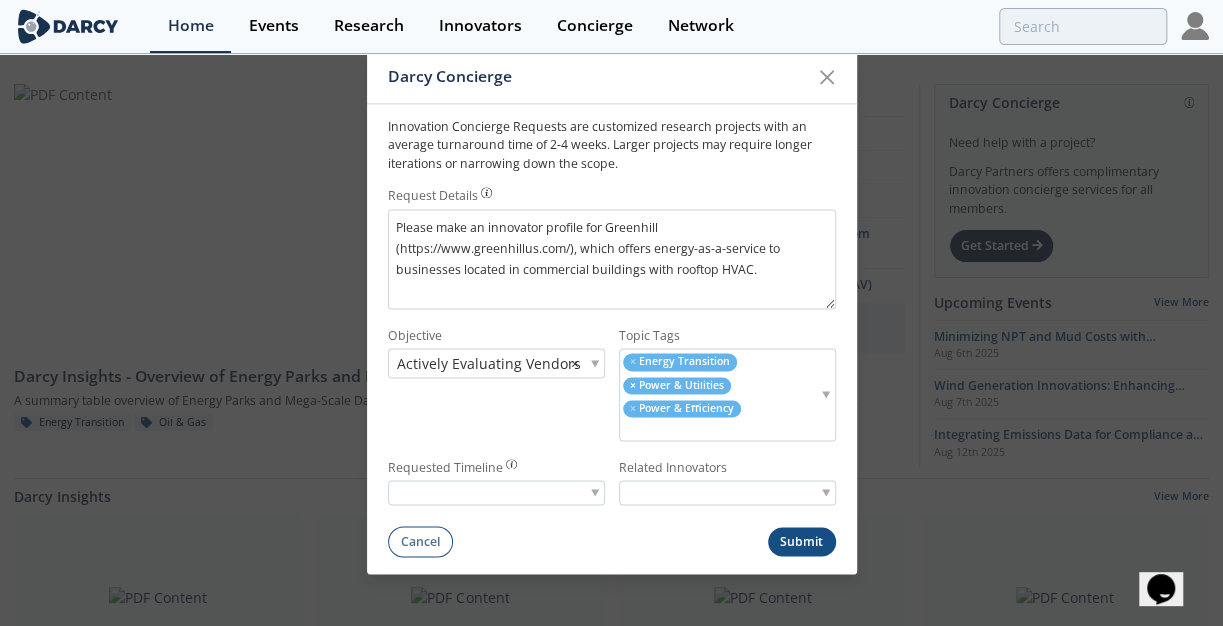 drag, startPoint x: 650, startPoint y: 379, endPoint x: 628, endPoint y: 382, distance: 22.203604 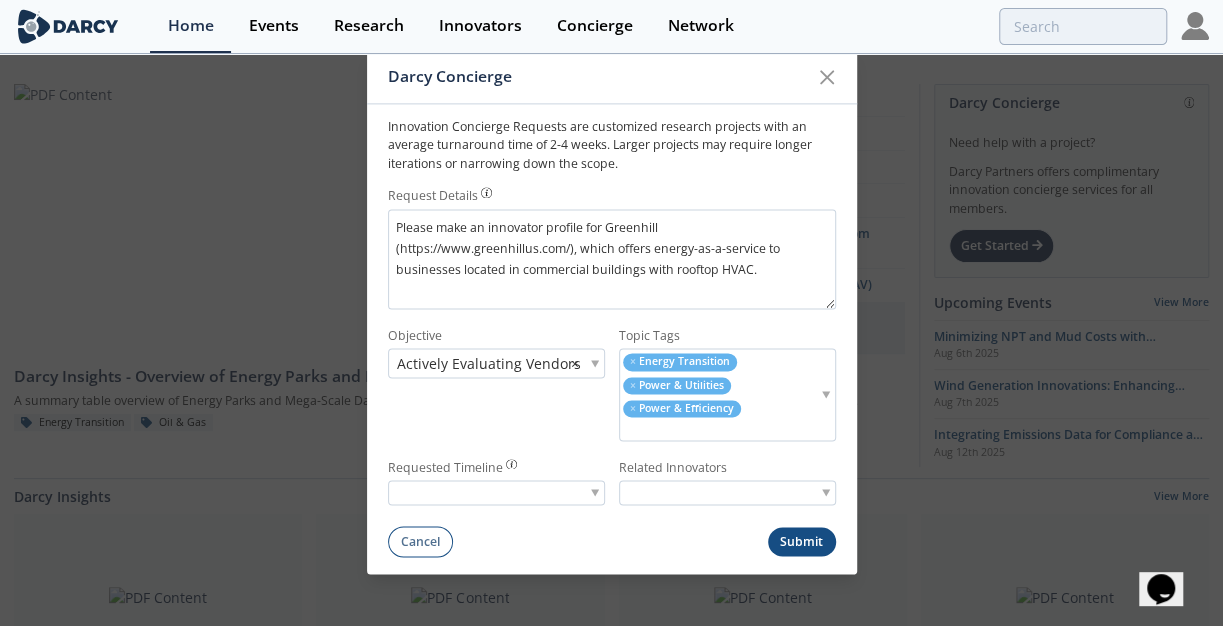 click on "×
Power & Utilities" at bounding box center (677, 385) 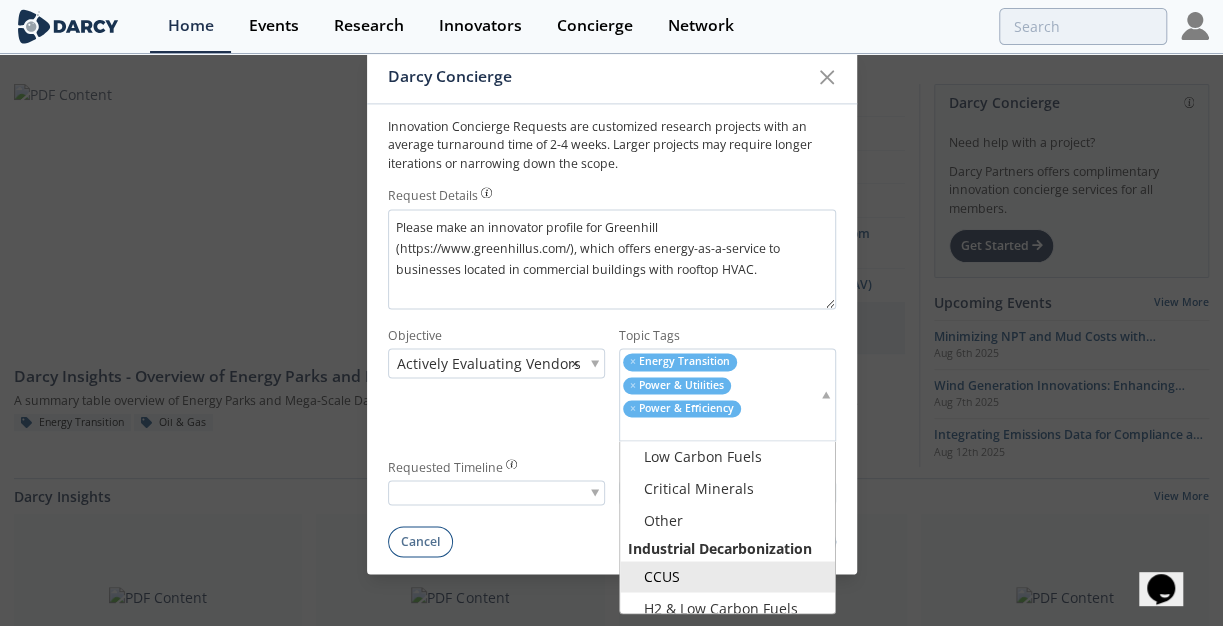 scroll, scrollTop: 889, scrollLeft: 0, axis: vertical 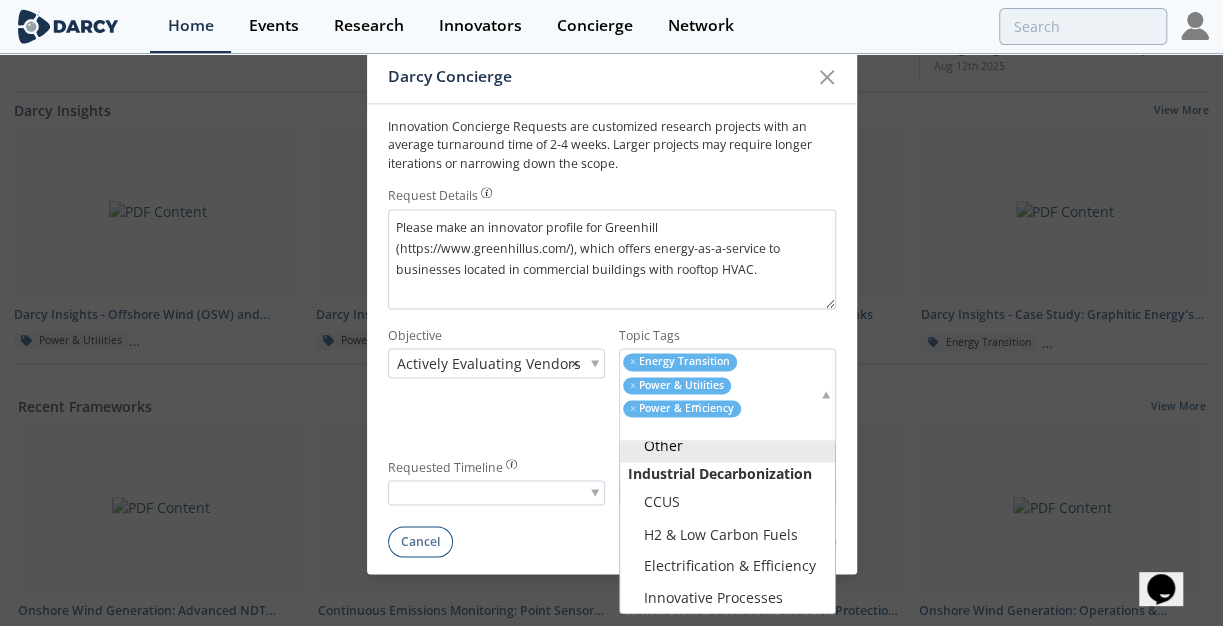 click on "×
Energy Transition
×
Power & Utilities
×
Power & Efficiency" at bounding box center (719, 395) 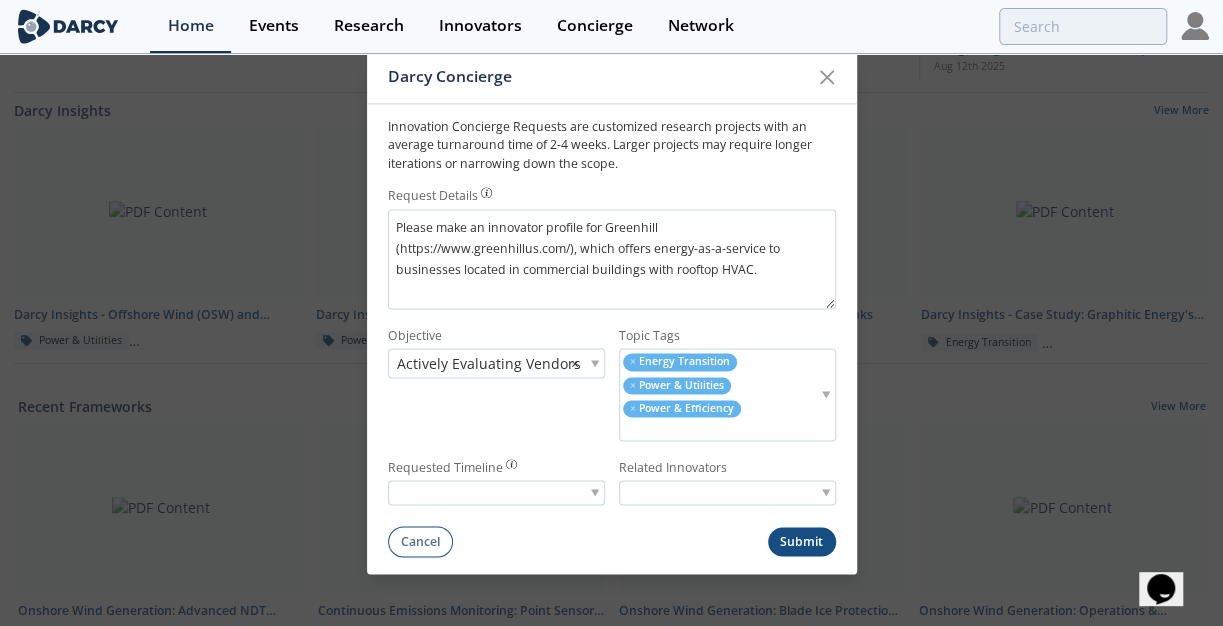 click at bounding box center (496, 493) 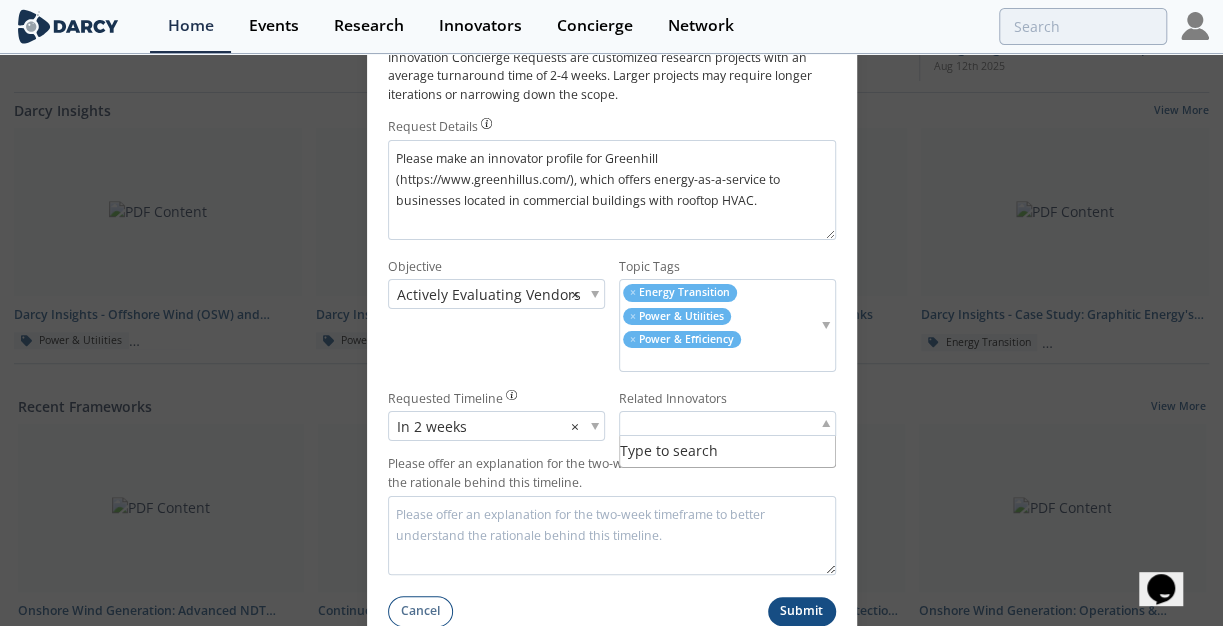 click at bounding box center [696, 423] 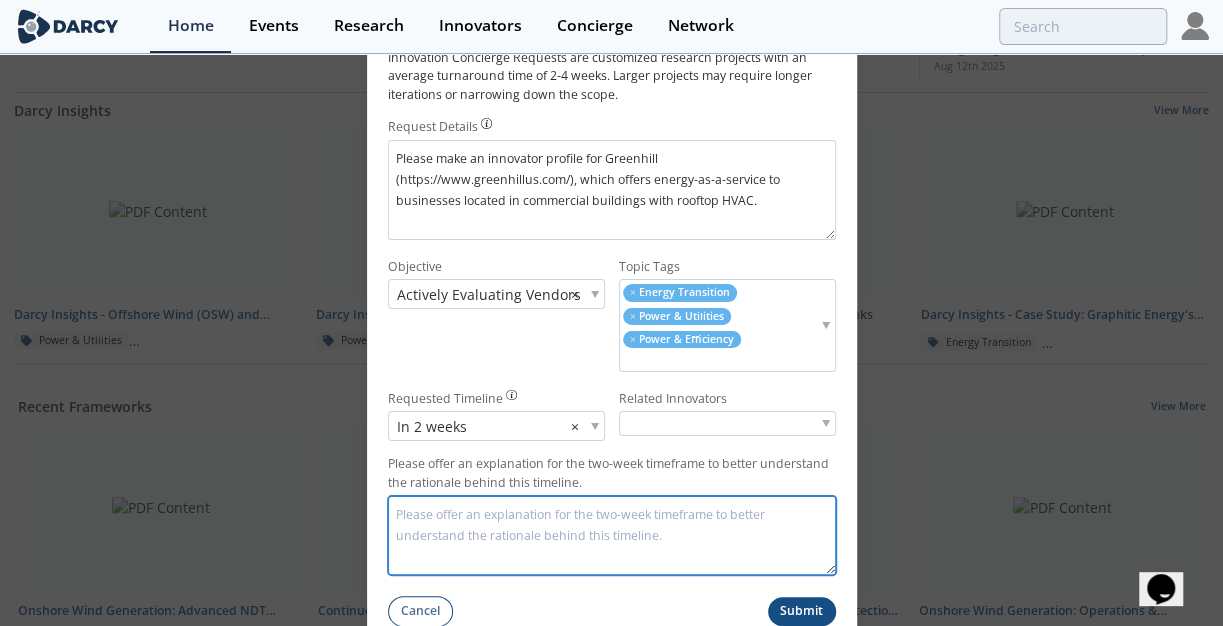 click on "Please offer an explanation for the two-week timeframe to better understand the rationale behind this timeline." at bounding box center [612, 535] 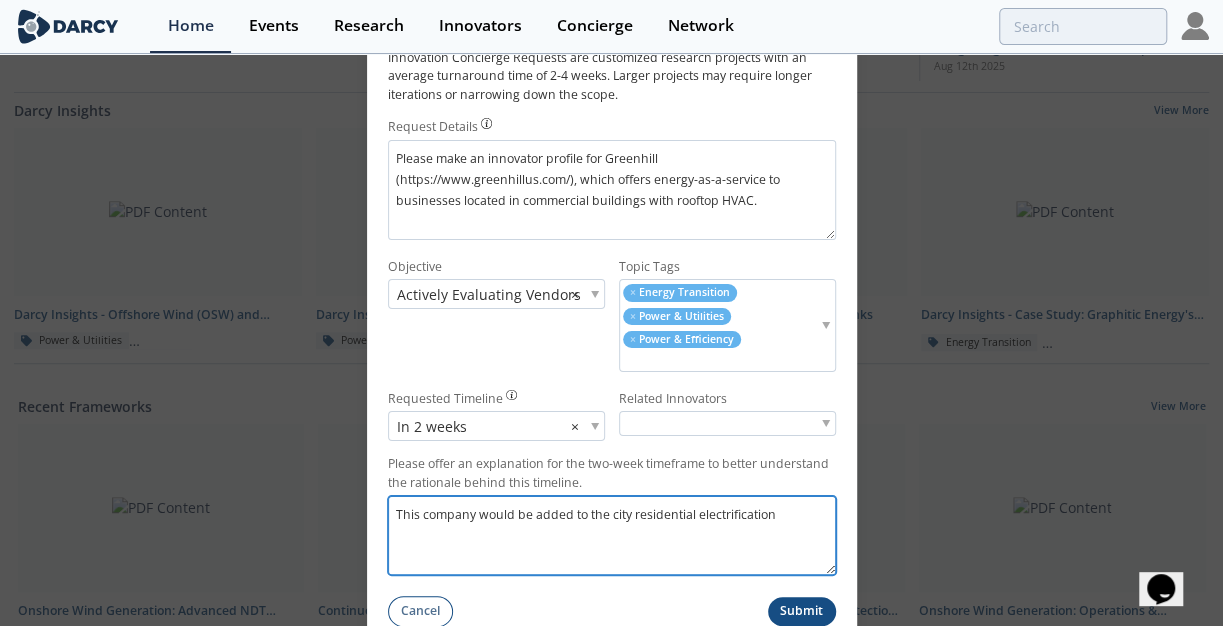 click on "This company would be added to the city residential electrification" at bounding box center (612, 535) 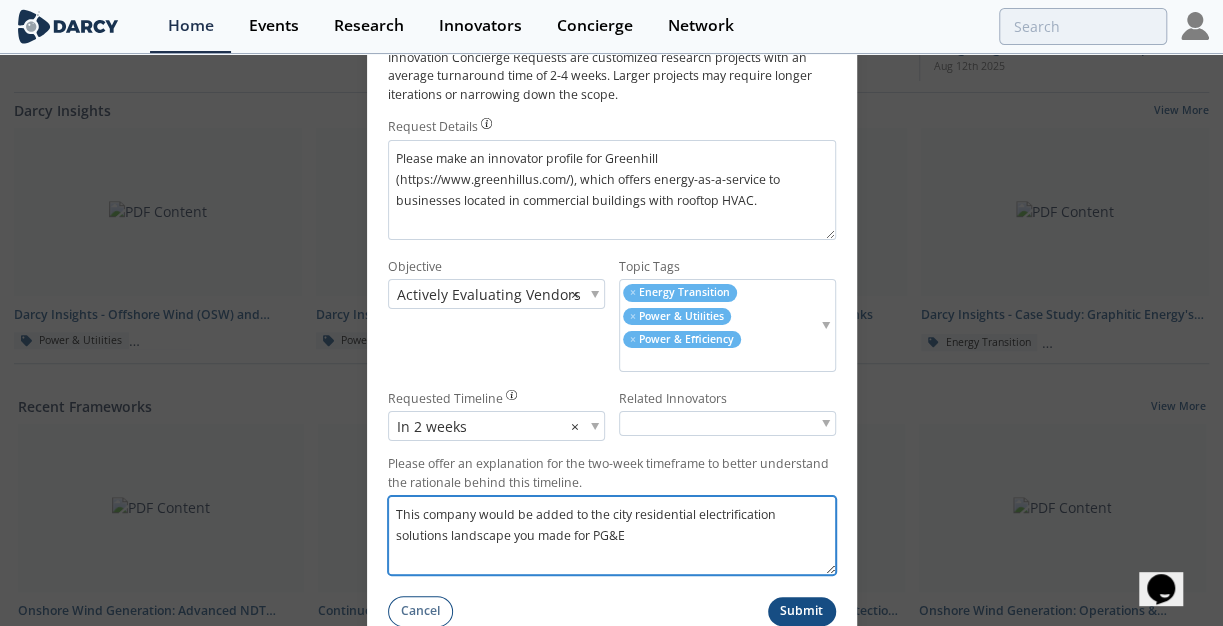 click on "This company would be added to the city residential electrification solutions landscape you made for PG&E" at bounding box center (612, 535) 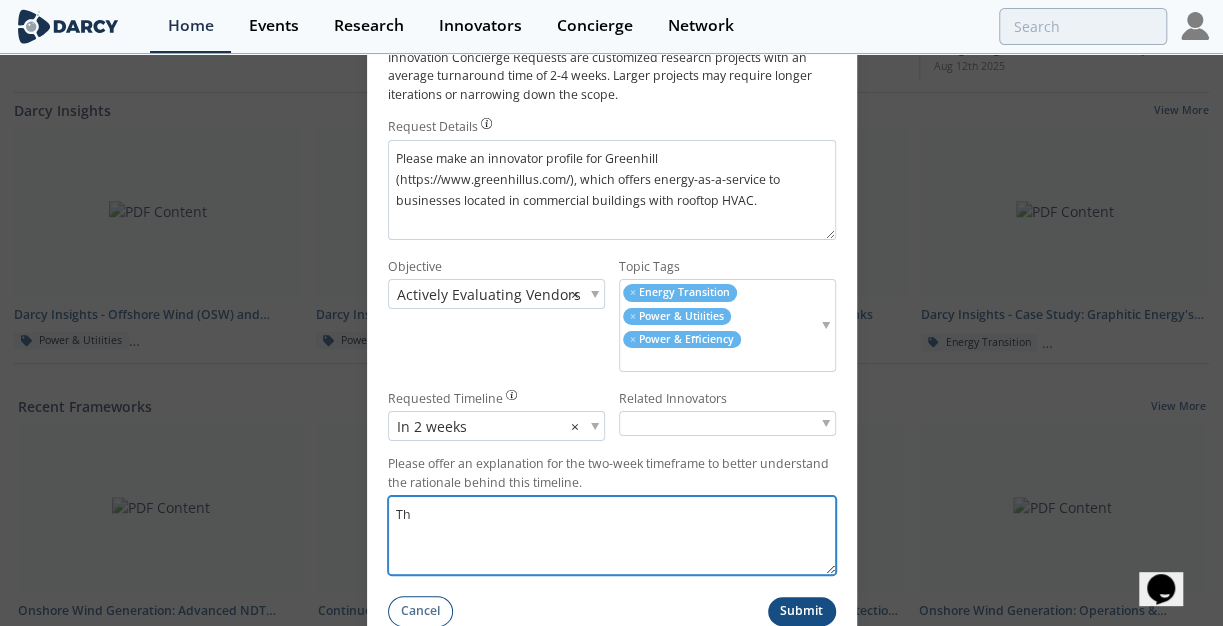 type on "T" 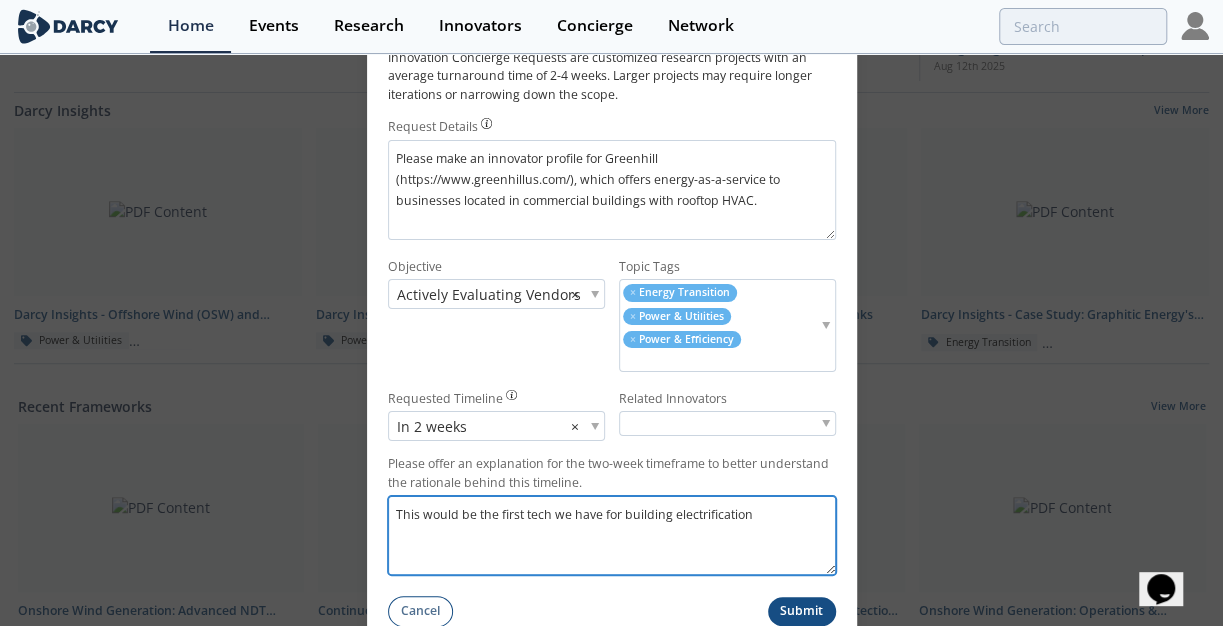 click on "This would be the first tech we have for building electrification" at bounding box center [612, 535] 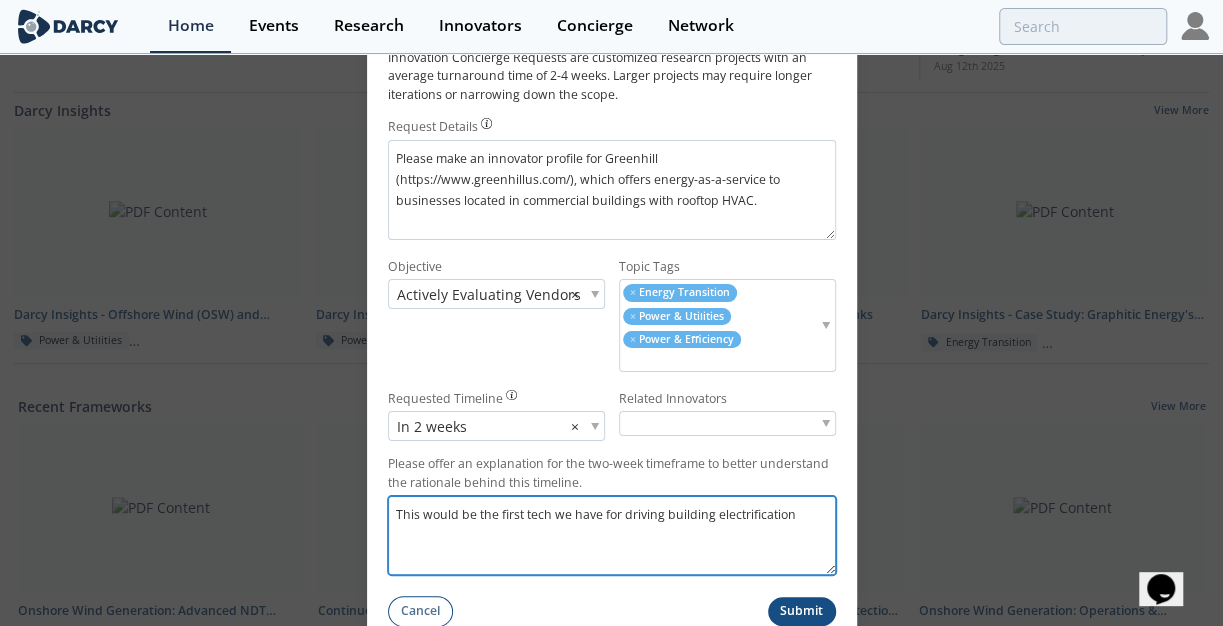 click on "This would be the first tech we have for driving building electrification" at bounding box center [612, 535] 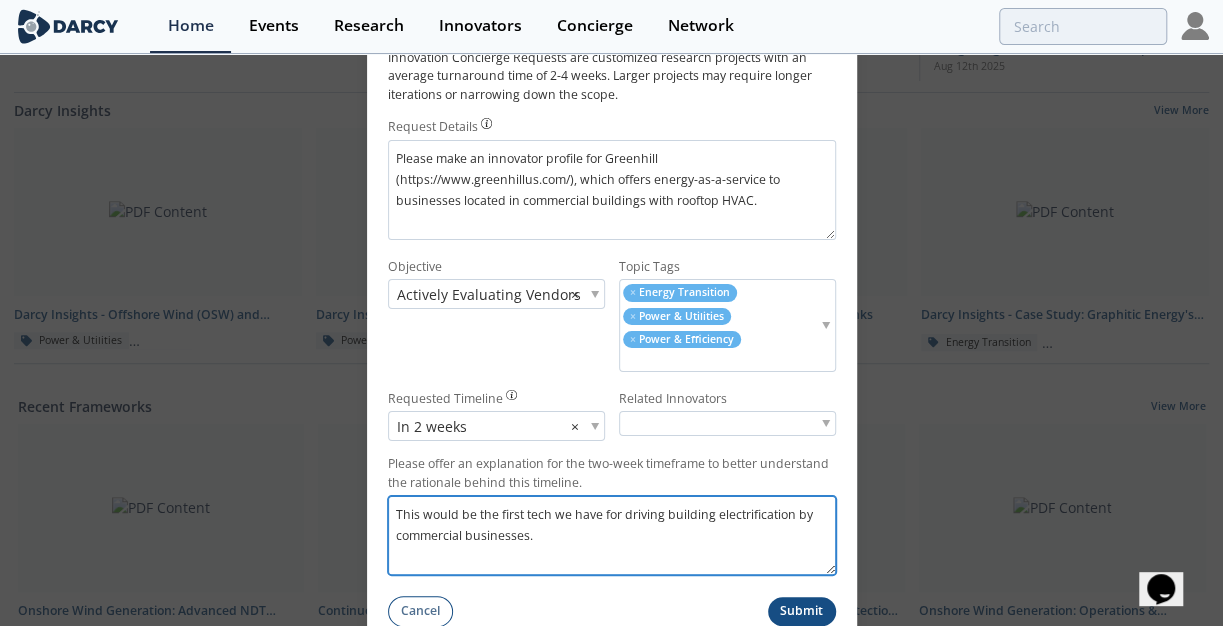type on "This would be the first tech we have for driving building electrification by commercial businesses." 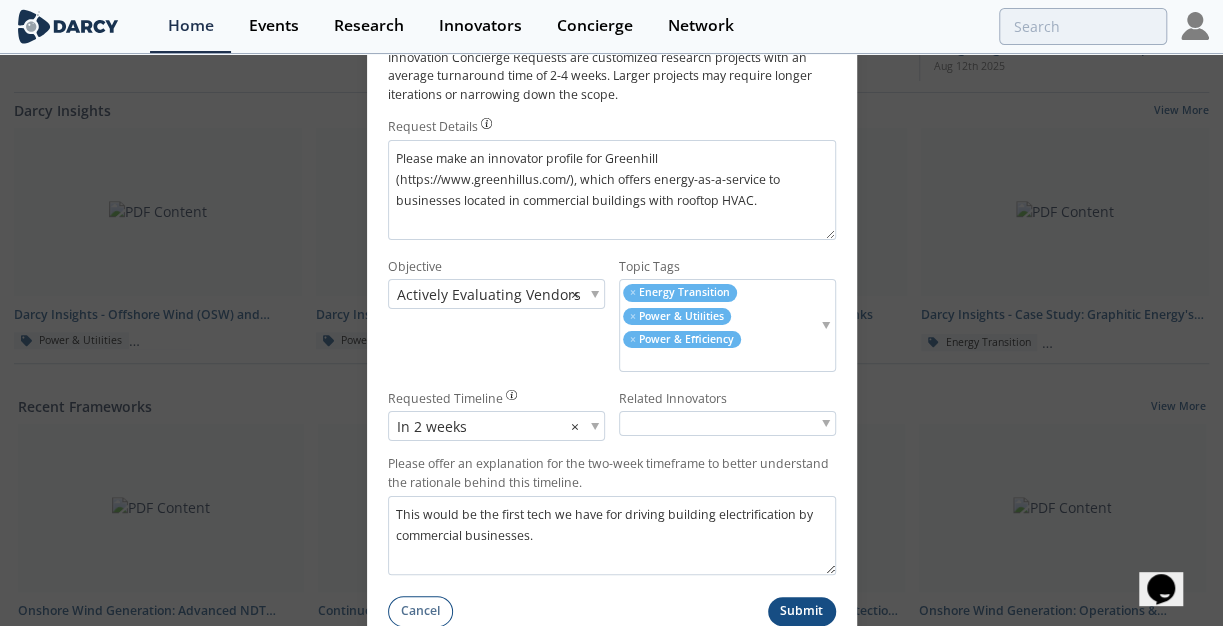 click on "Submit" at bounding box center [802, 611] 